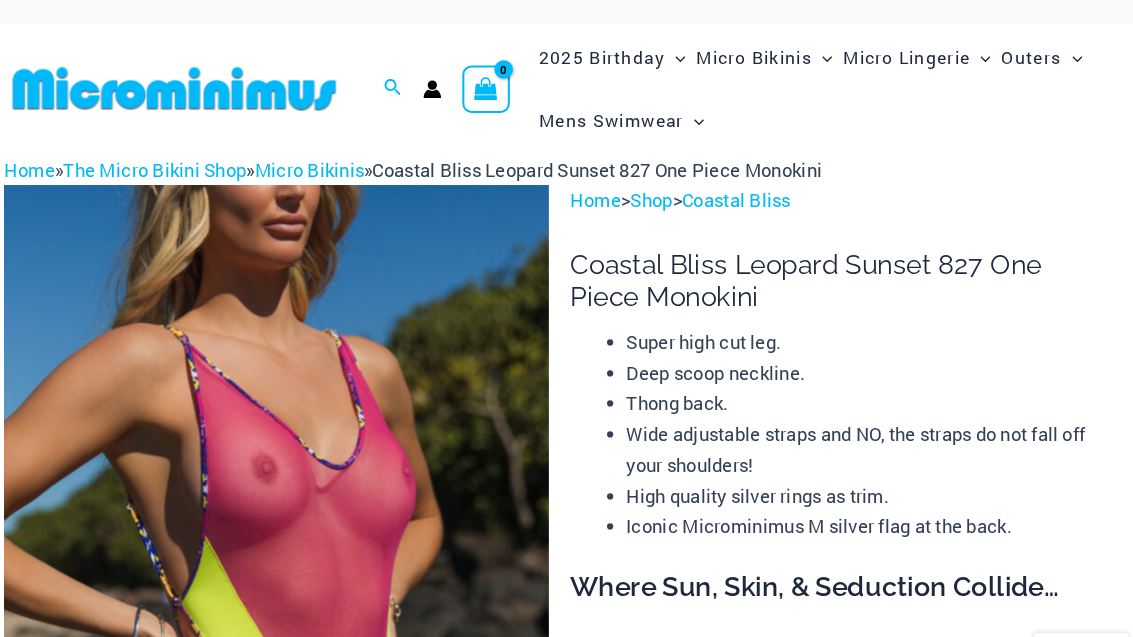 scroll, scrollTop: 0, scrollLeft: 0, axis: both 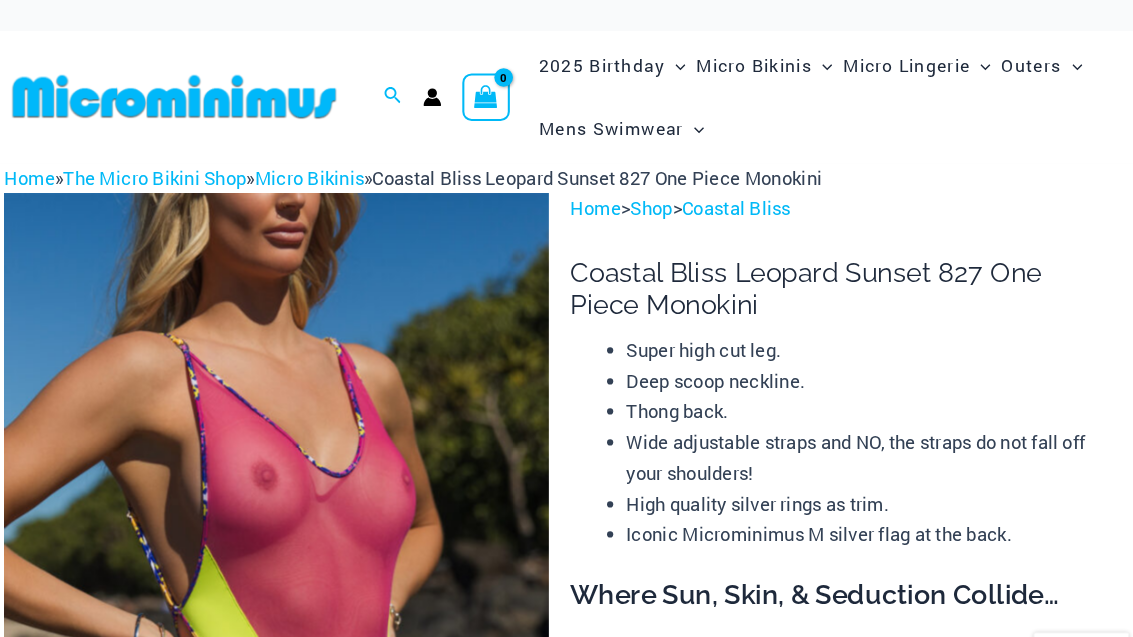 click at bounding box center (204, 93) 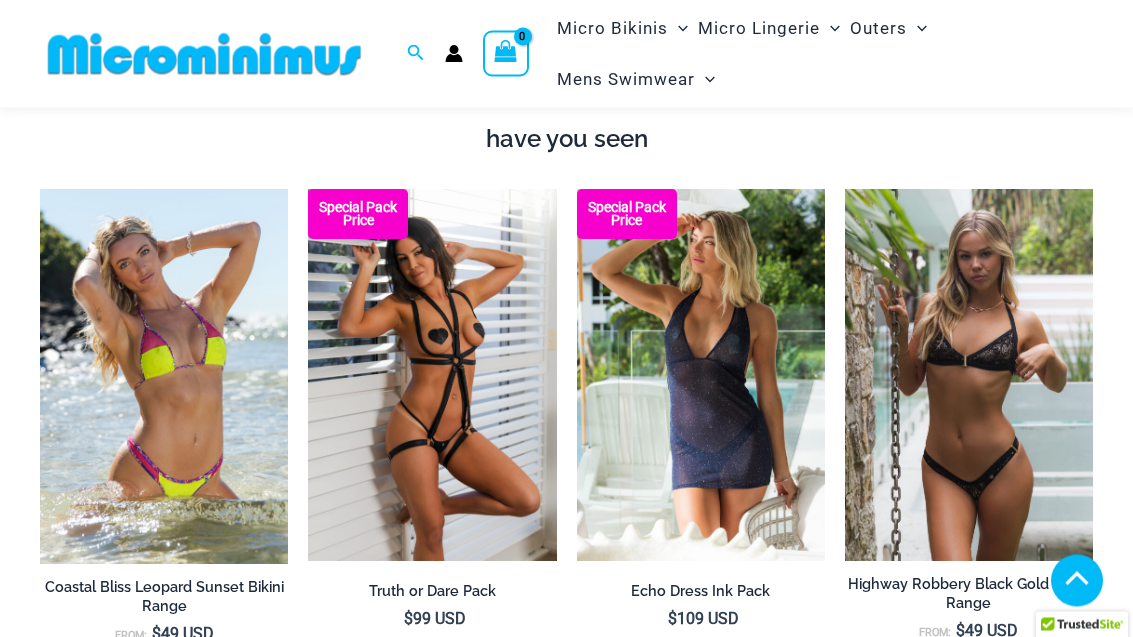 scroll, scrollTop: 1840, scrollLeft: 0, axis: vertical 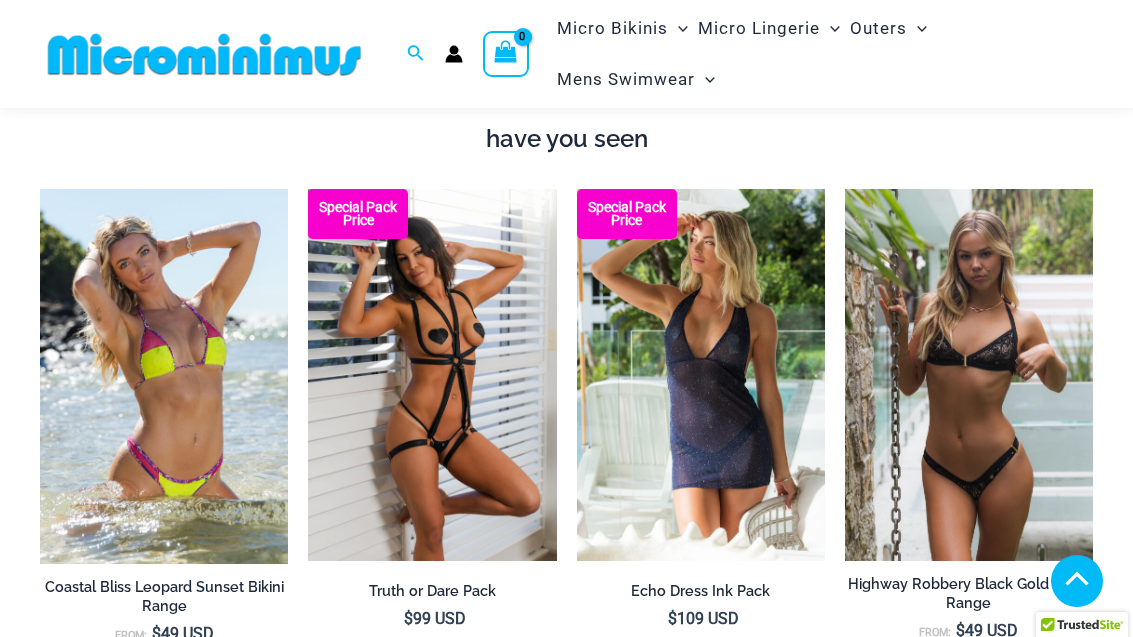 click at bounding box center (577, 189) 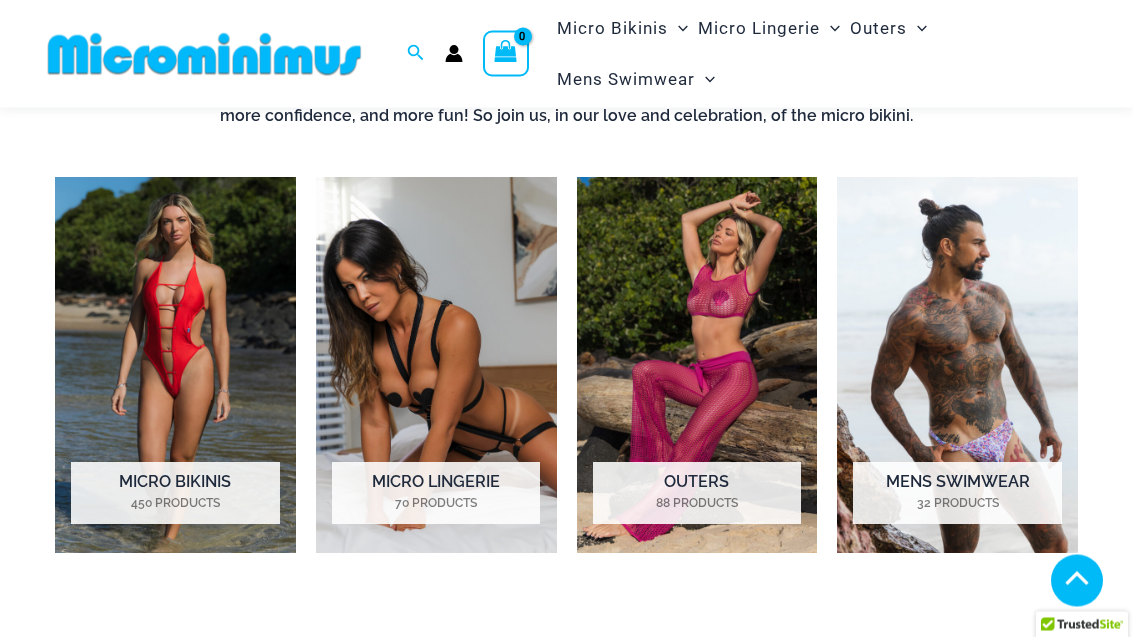 scroll, scrollTop: 1225, scrollLeft: 0, axis: vertical 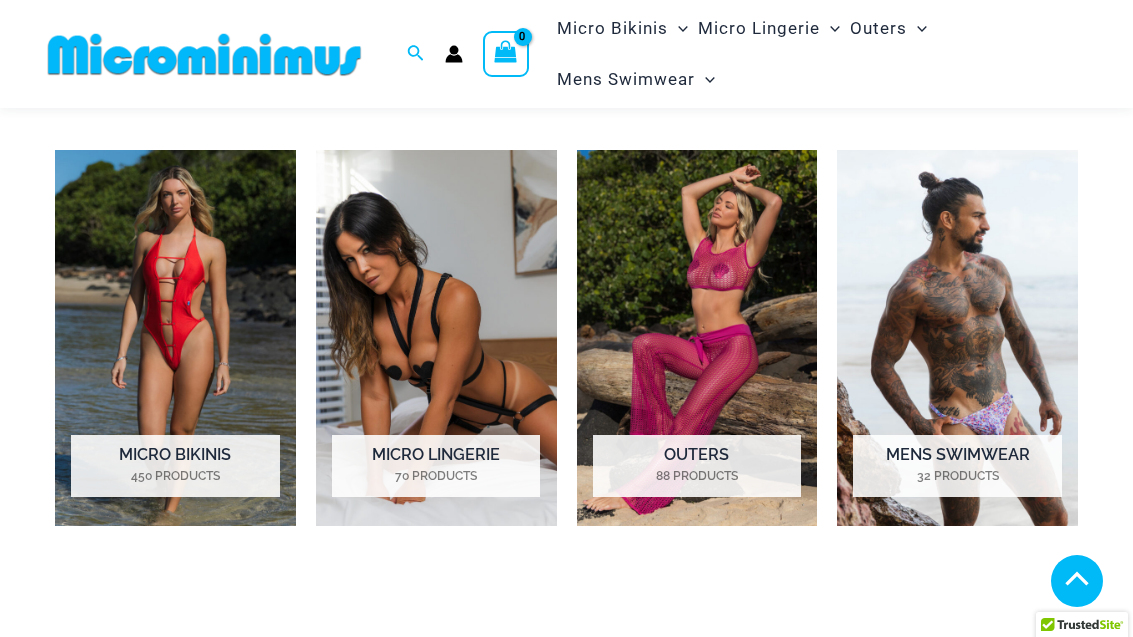 click on "Micro Bikinis 450 Products" at bounding box center [175, 466] 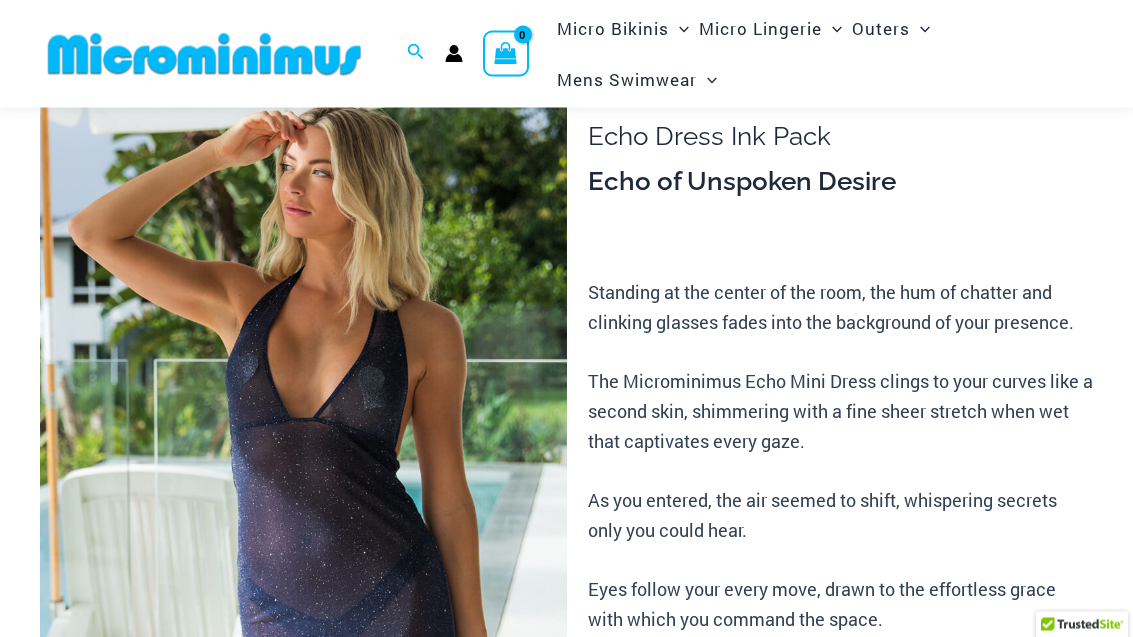 scroll, scrollTop: 0, scrollLeft: 0, axis: both 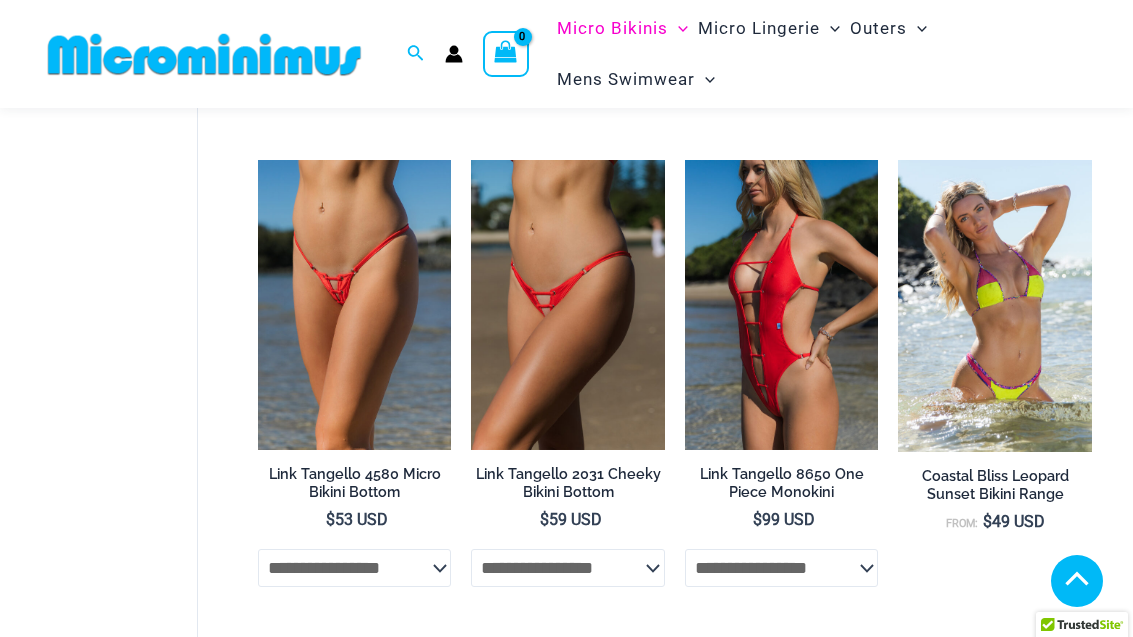 click on "**********" 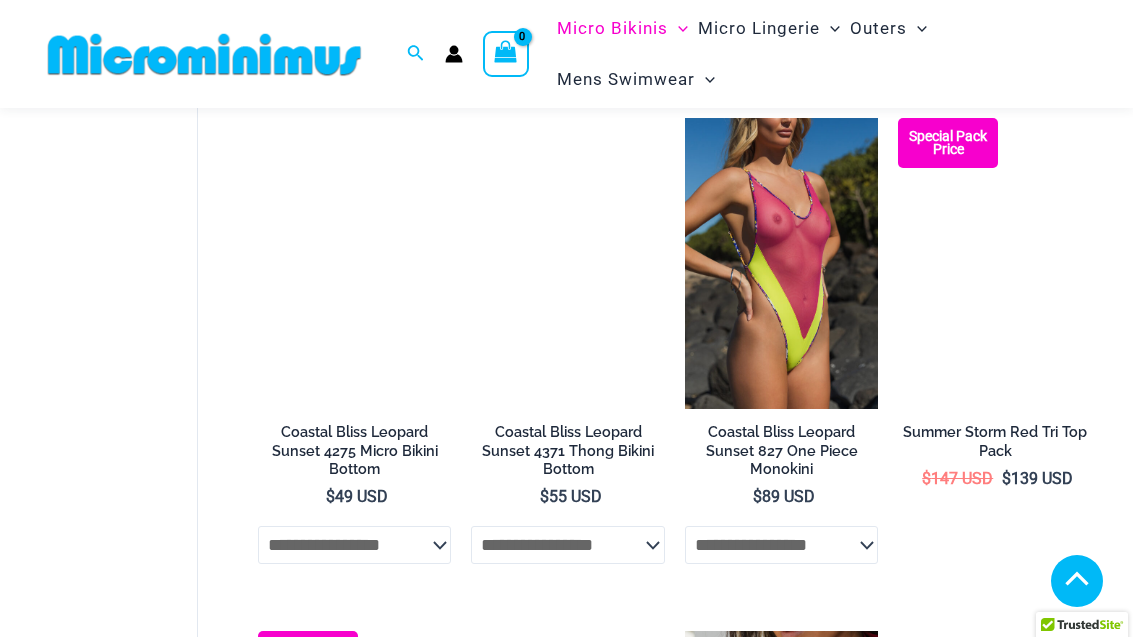 scroll, scrollTop: 3196, scrollLeft: 0, axis: vertical 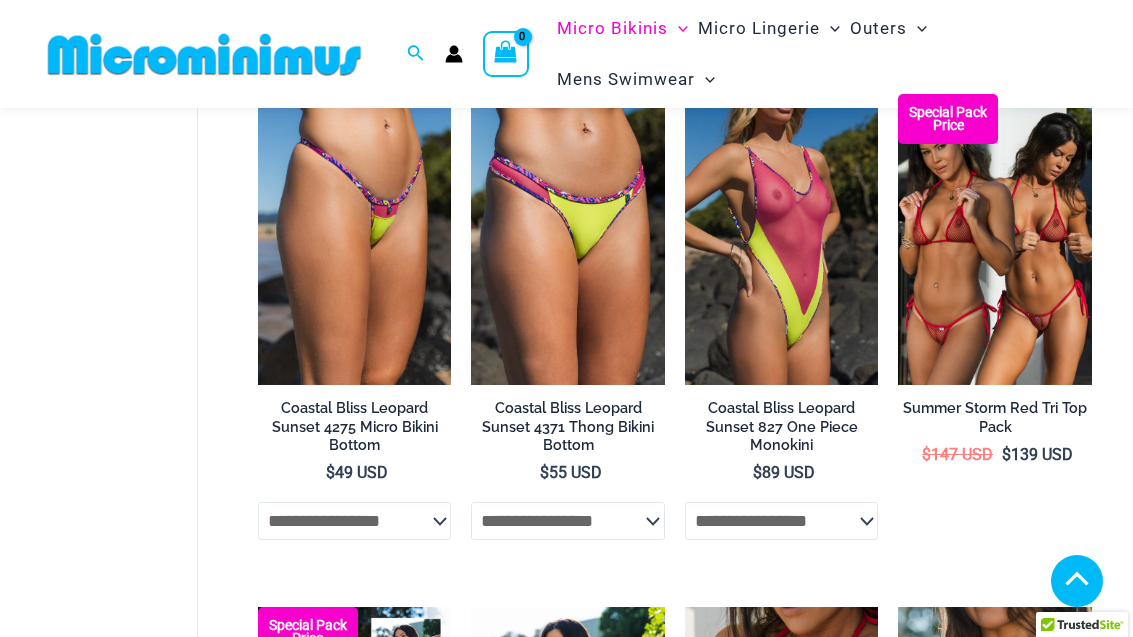 click on "**********" 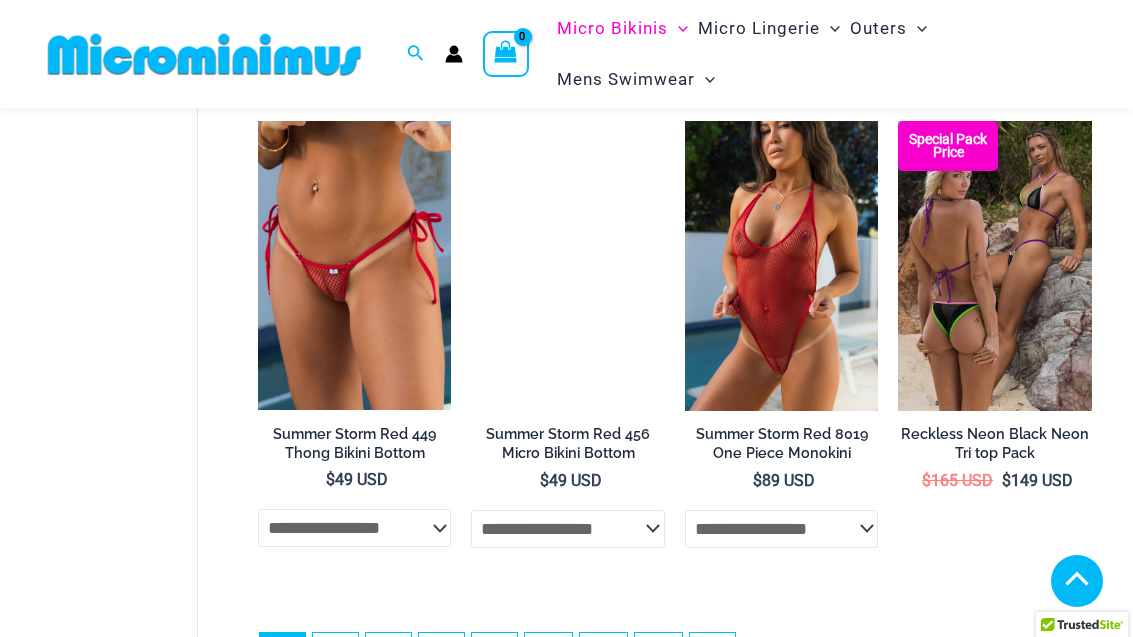 scroll, scrollTop: 4203, scrollLeft: 0, axis: vertical 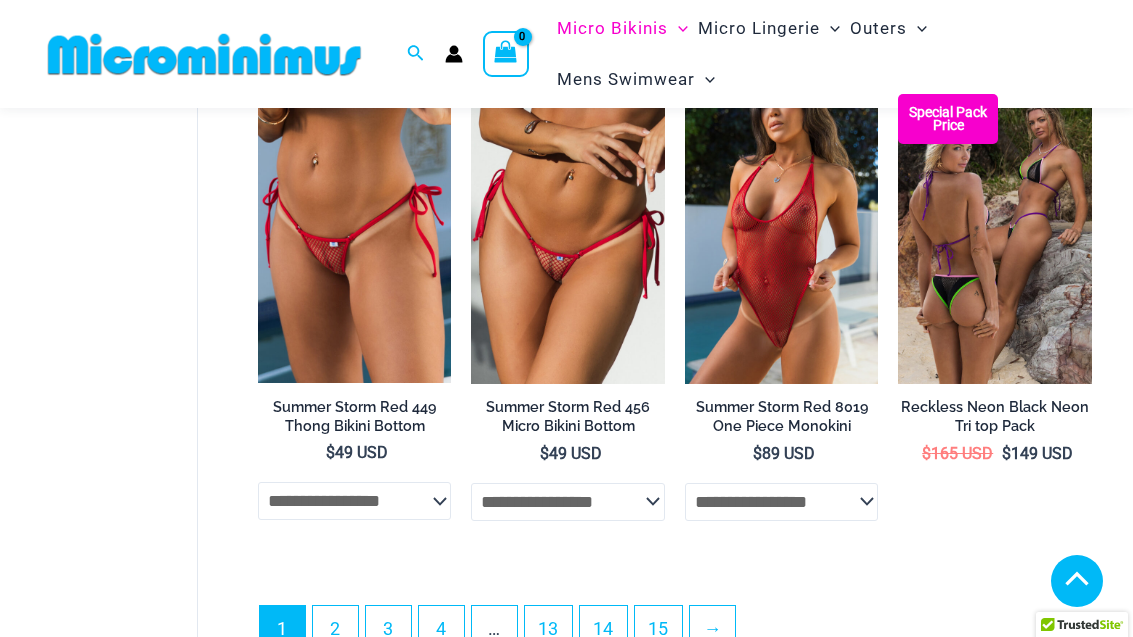 click on "**********" 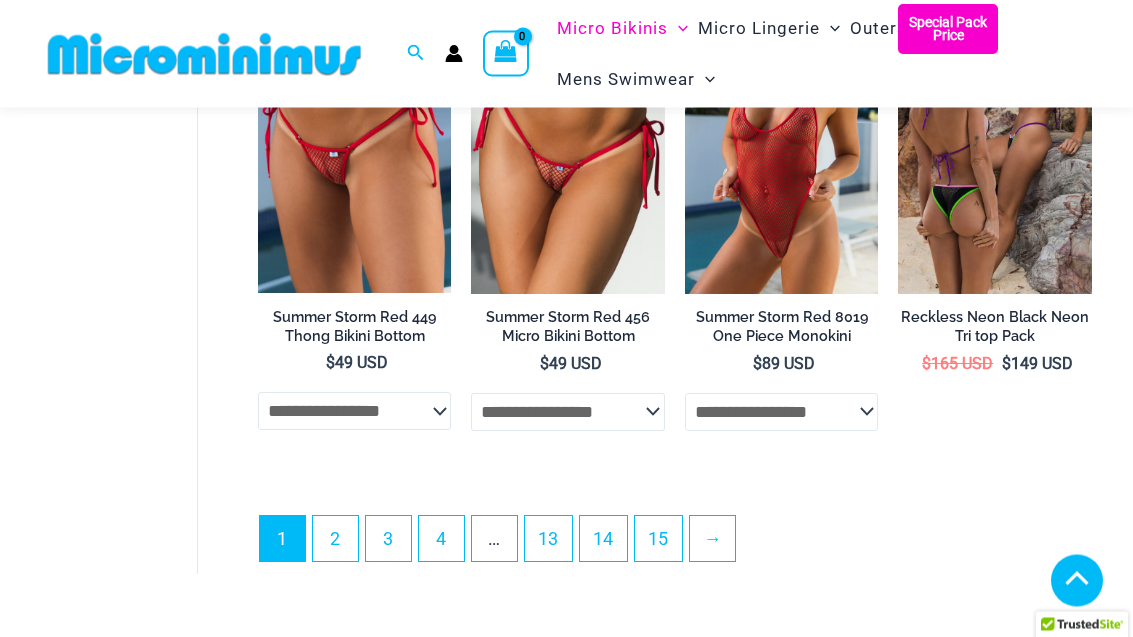 scroll, scrollTop: 4294, scrollLeft: 0, axis: vertical 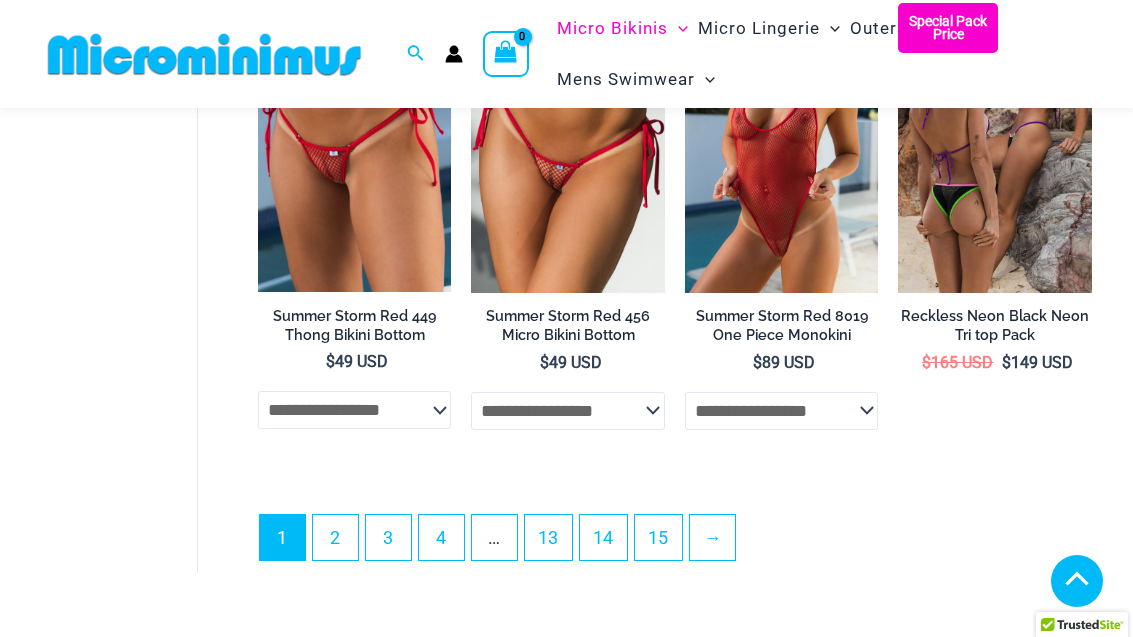 click on "2" at bounding box center [335, 537] 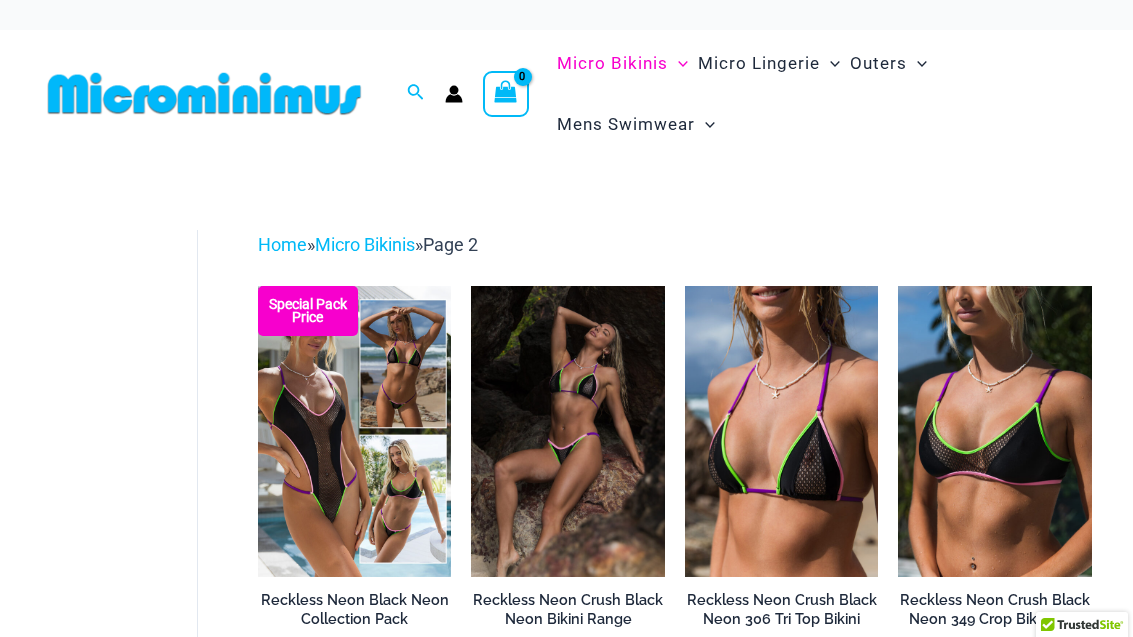 scroll, scrollTop: 0, scrollLeft: 0, axis: both 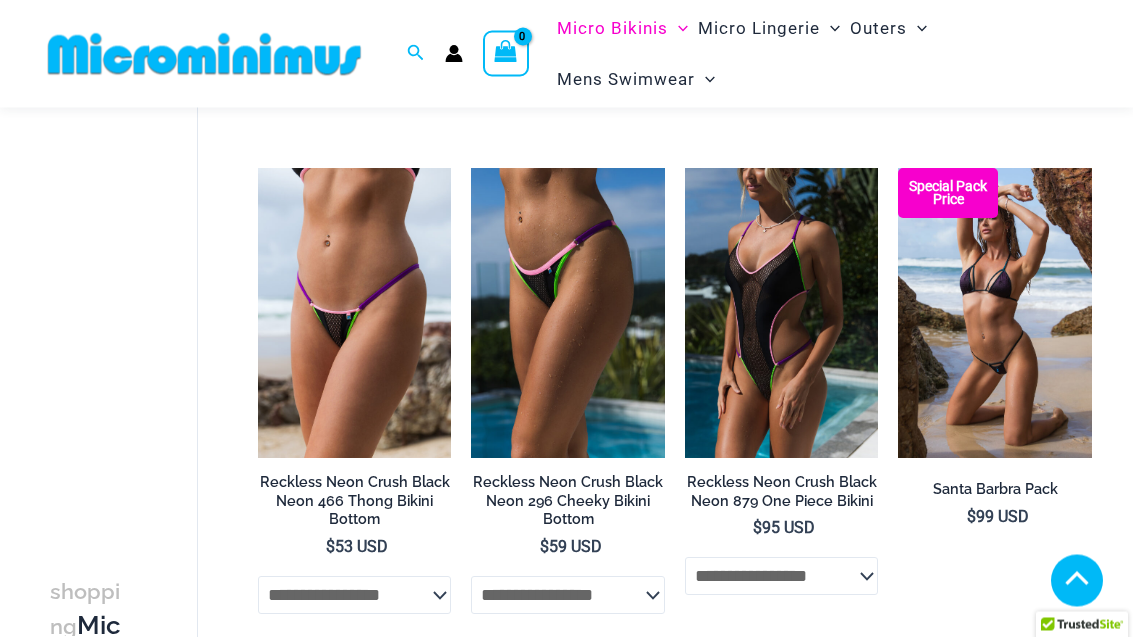 click on "**********" 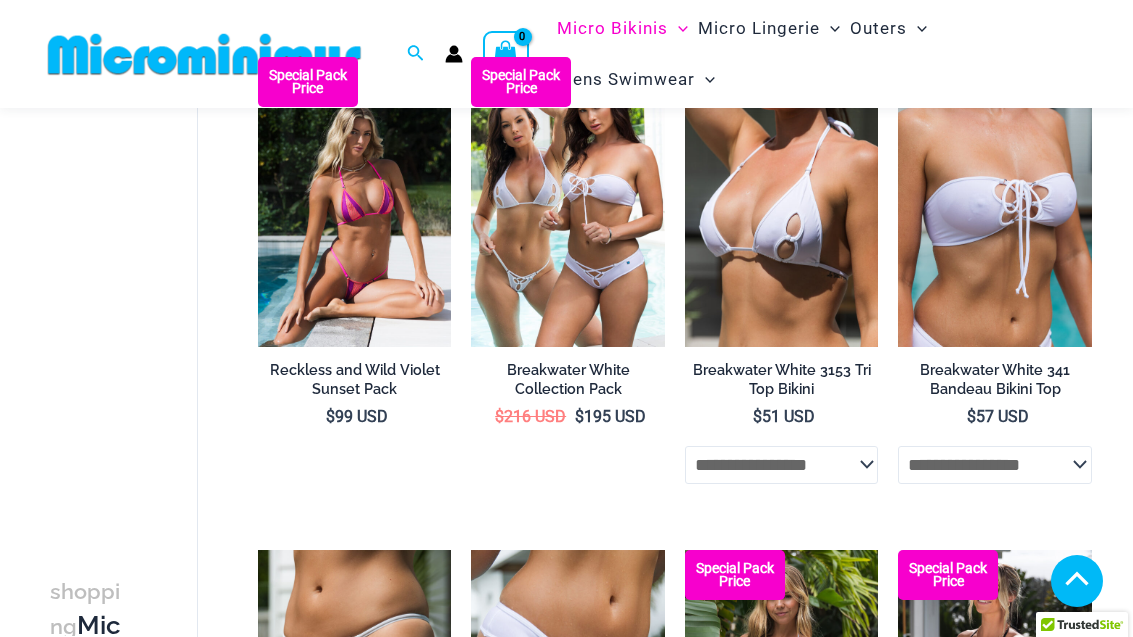 scroll, scrollTop: 1199, scrollLeft: 0, axis: vertical 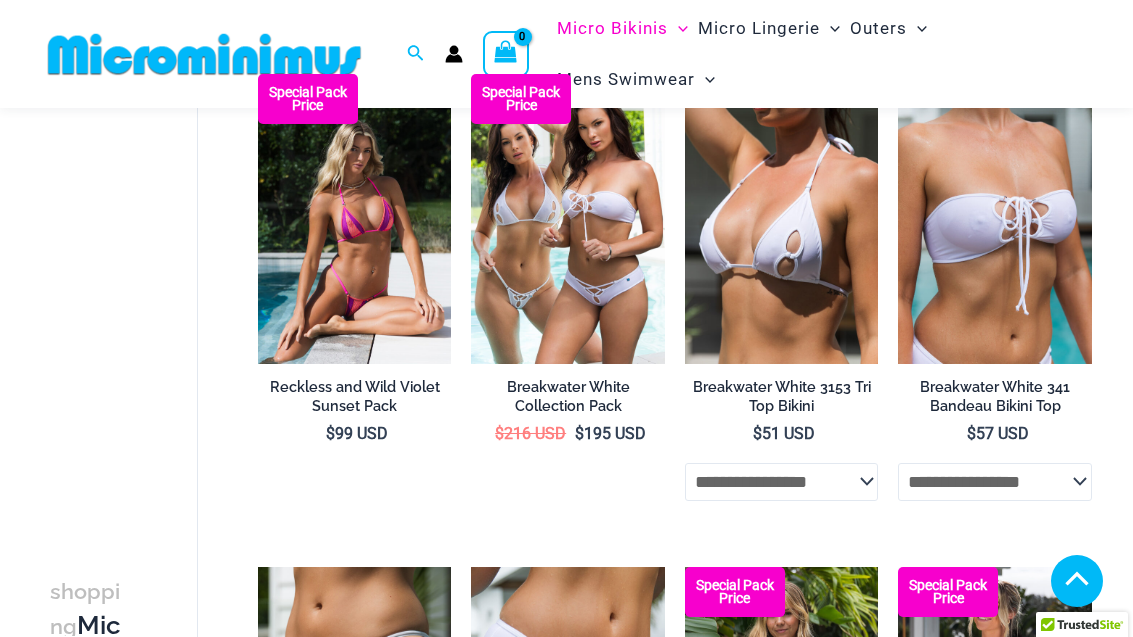 click on "**********" 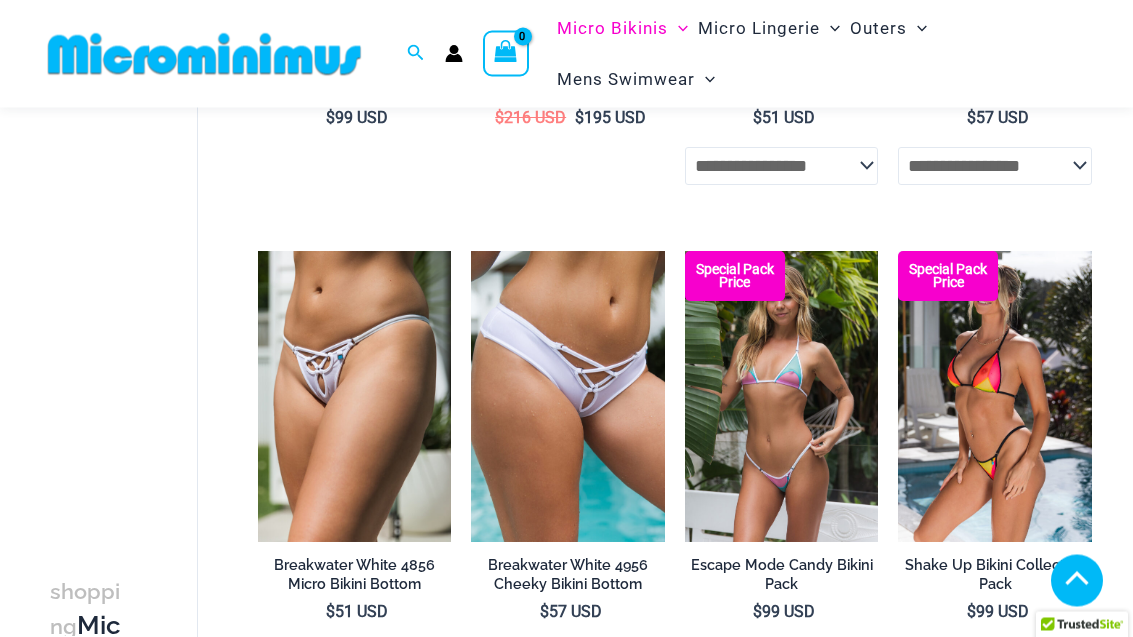 scroll, scrollTop: 1515, scrollLeft: 0, axis: vertical 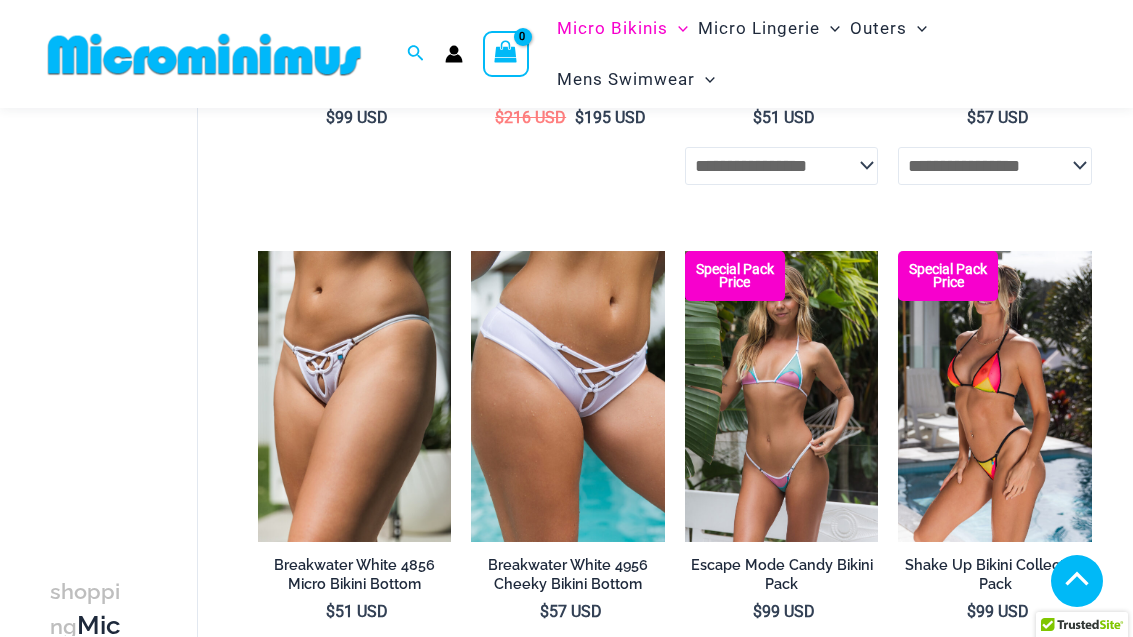 click at bounding box center (471, 251) 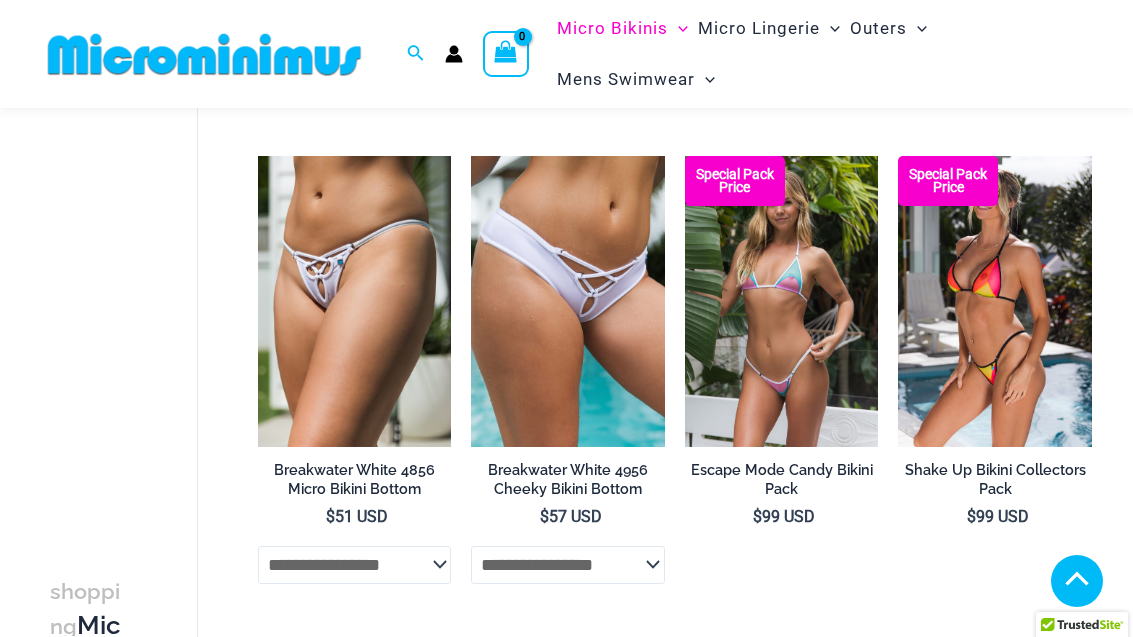 scroll, scrollTop: 1645, scrollLeft: 0, axis: vertical 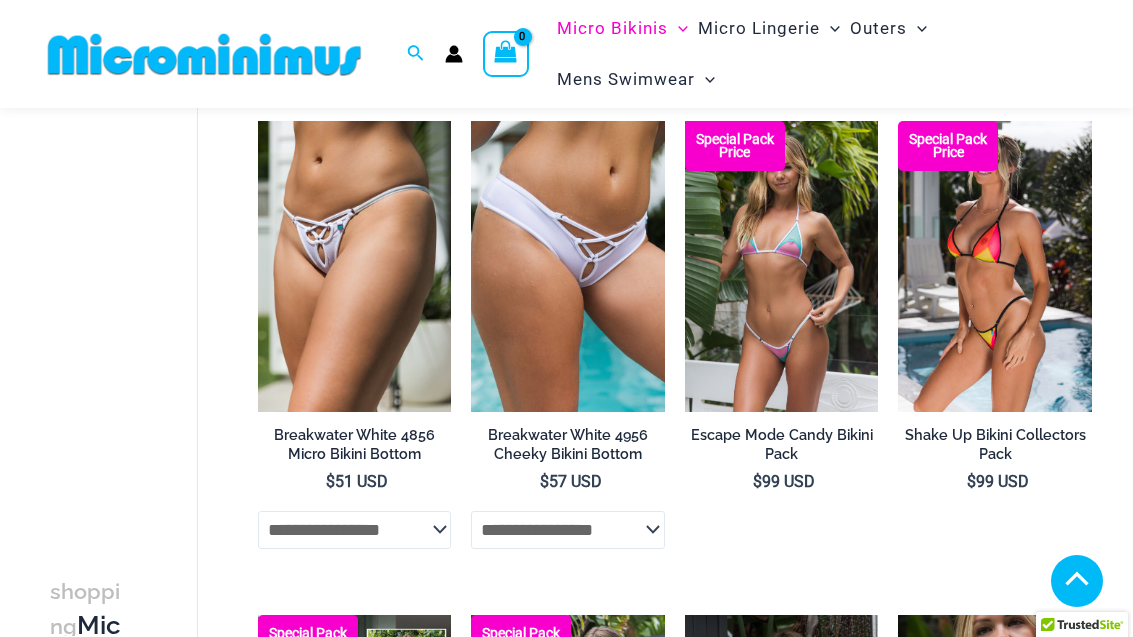 click on "**********" 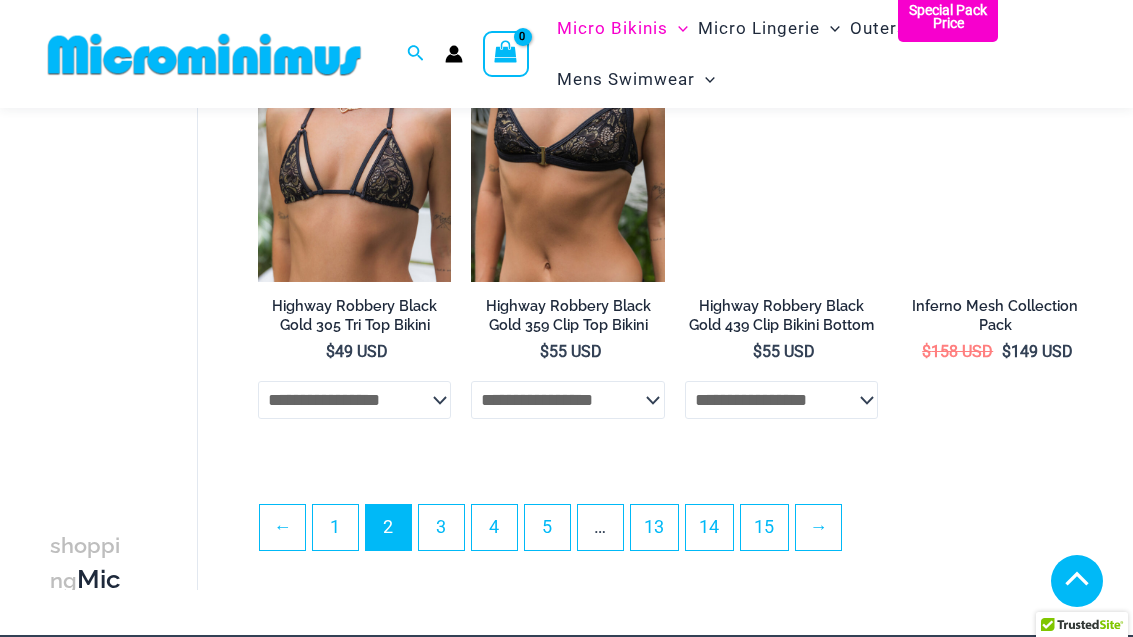scroll, scrollTop: 3779, scrollLeft: 0, axis: vertical 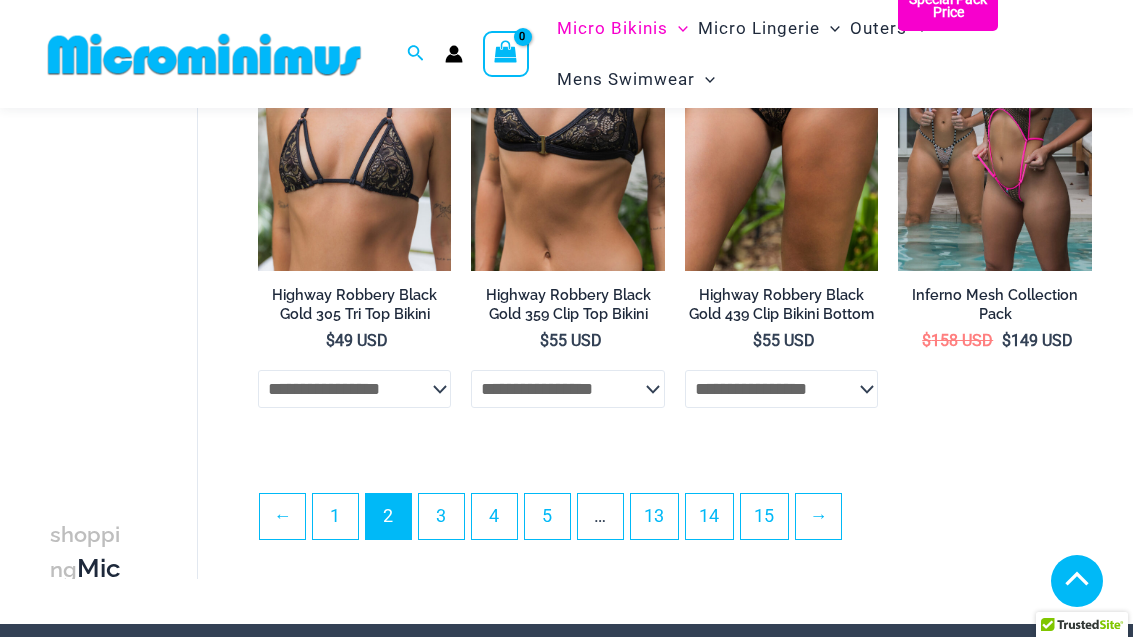 click on "3" at bounding box center [441, 516] 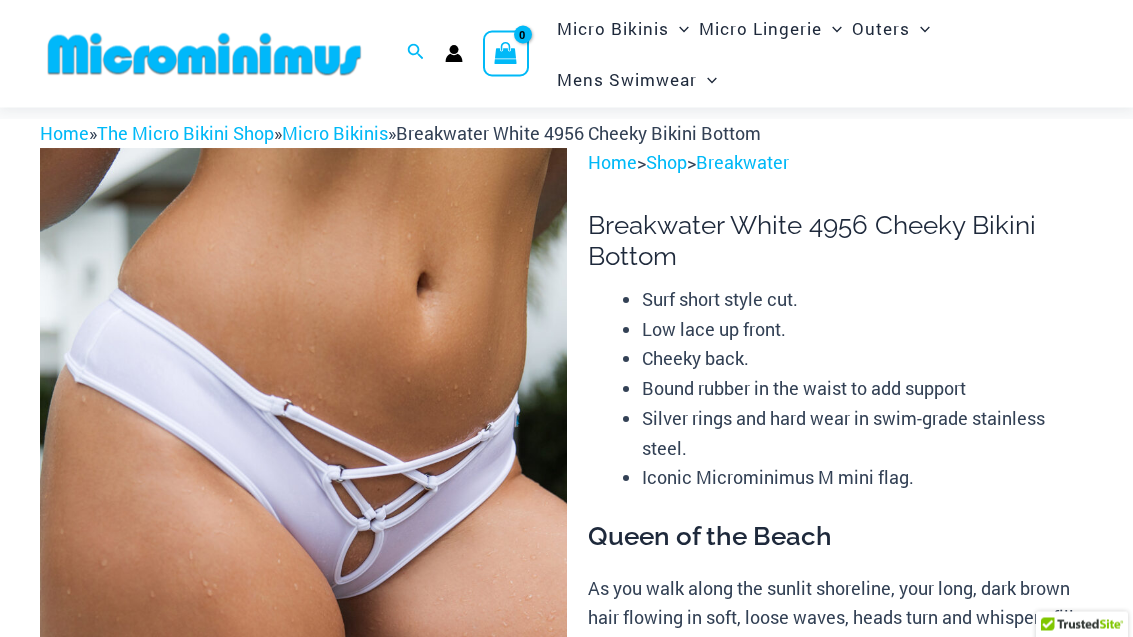 scroll, scrollTop: 0, scrollLeft: 0, axis: both 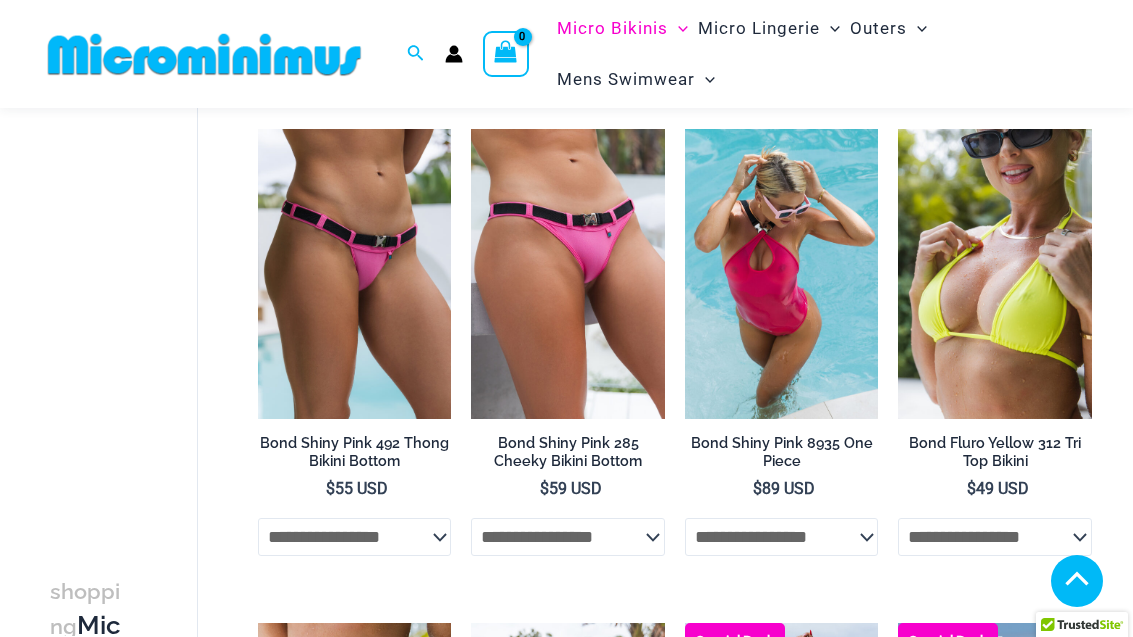click on "**********" 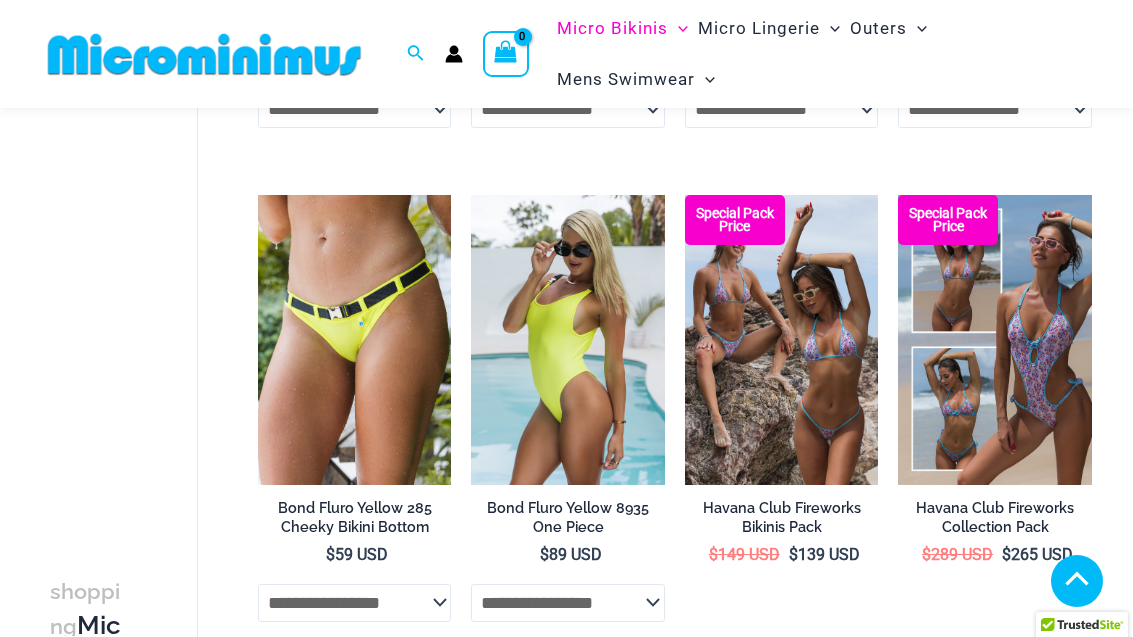 scroll, scrollTop: 1582, scrollLeft: 0, axis: vertical 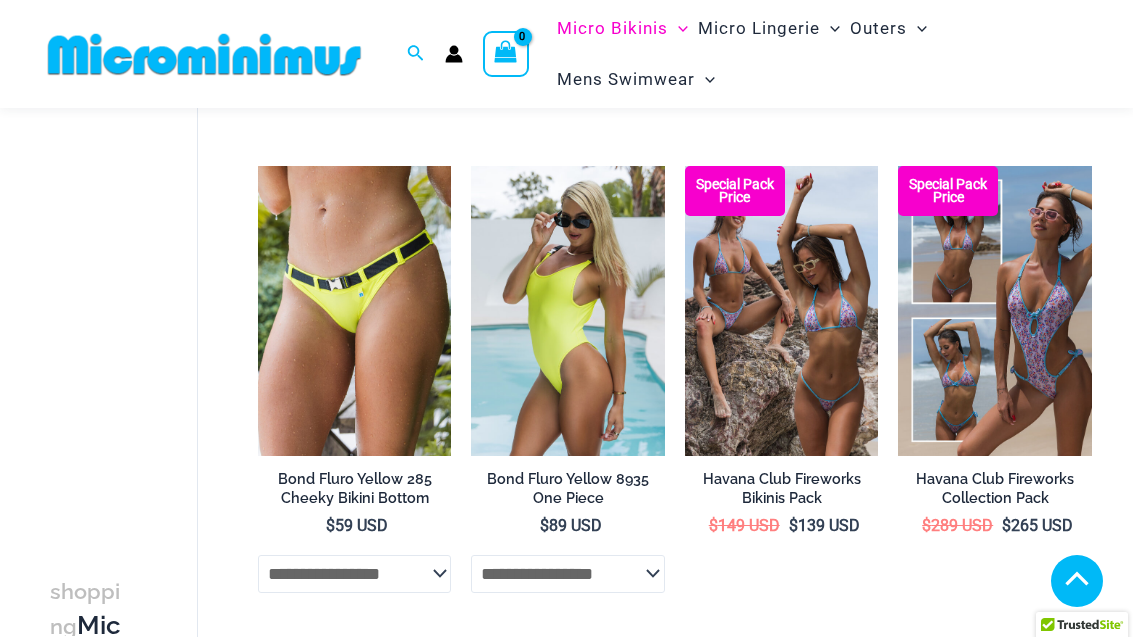 click on "**********" 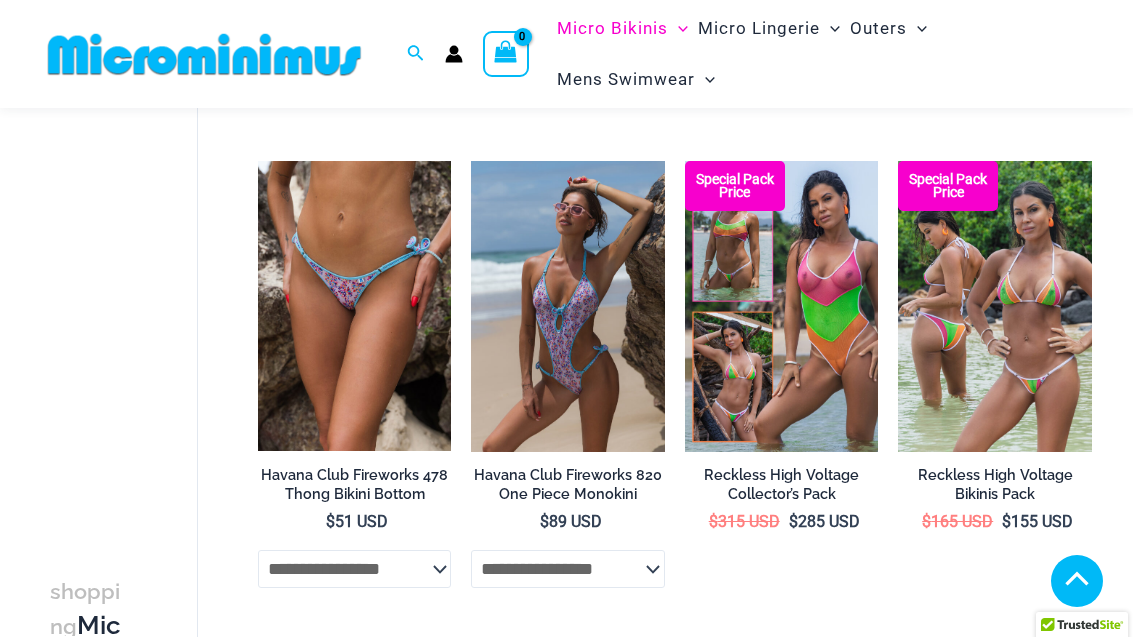 scroll, scrollTop: 2577, scrollLeft: 0, axis: vertical 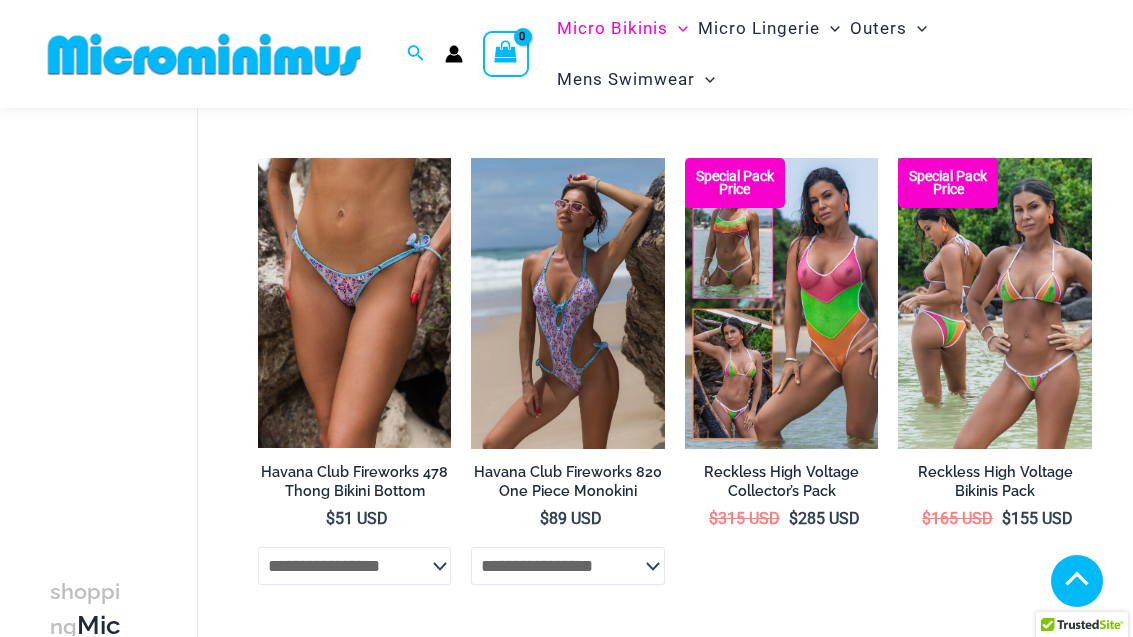 click on "**********" 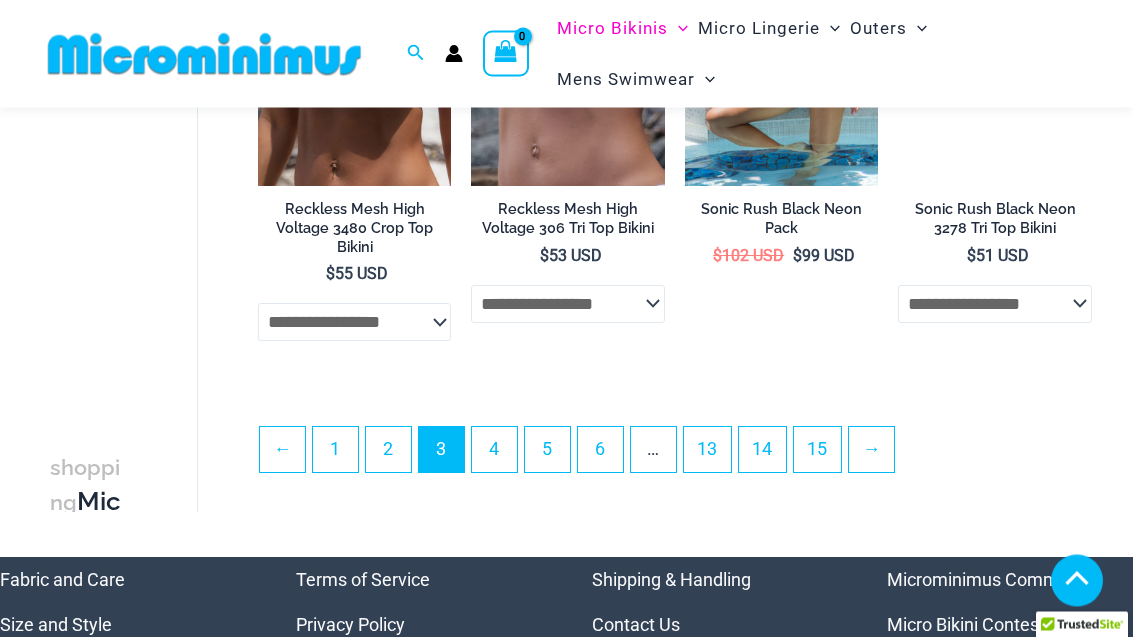 scroll, scrollTop: 3846, scrollLeft: 0, axis: vertical 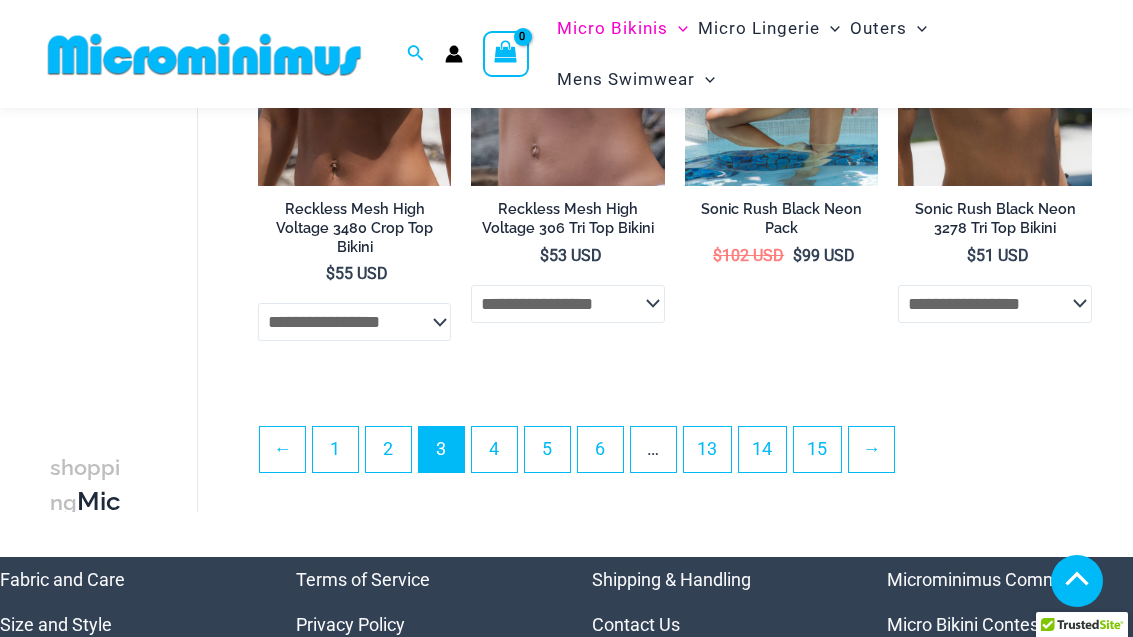 click on "4" at bounding box center [494, 449] 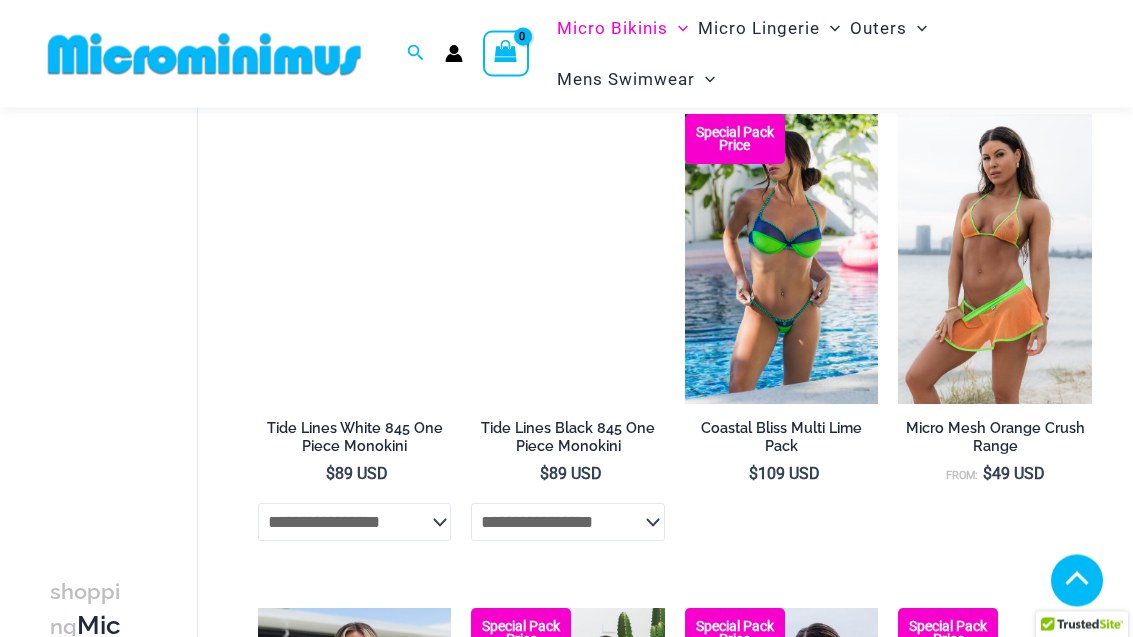 scroll, scrollTop: 3115, scrollLeft: 0, axis: vertical 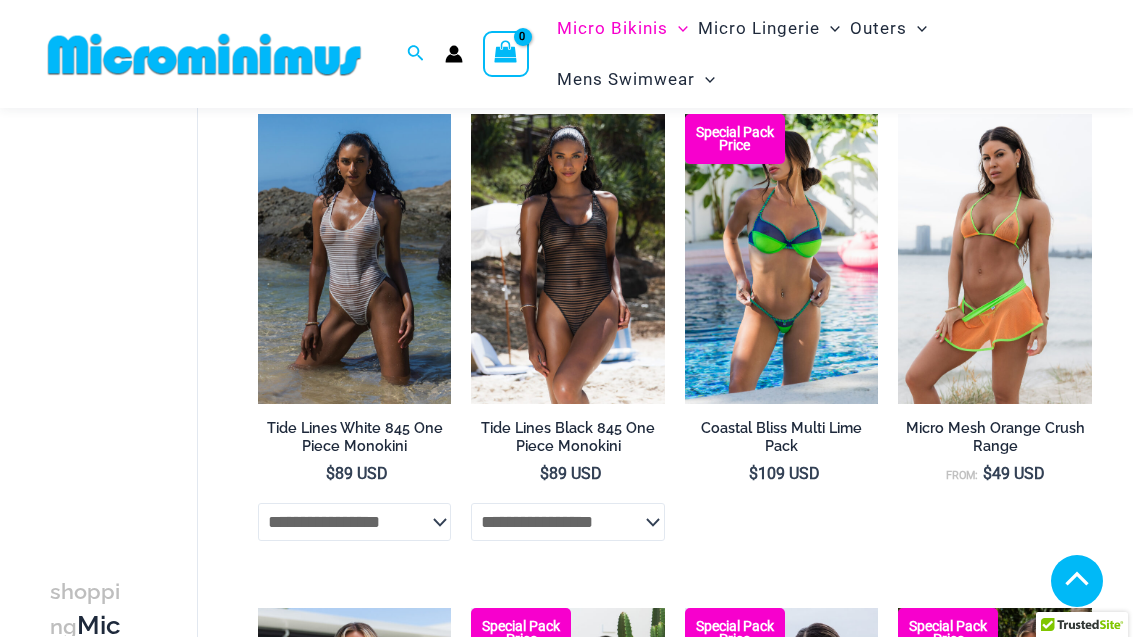 click at bounding box center (685, 114) 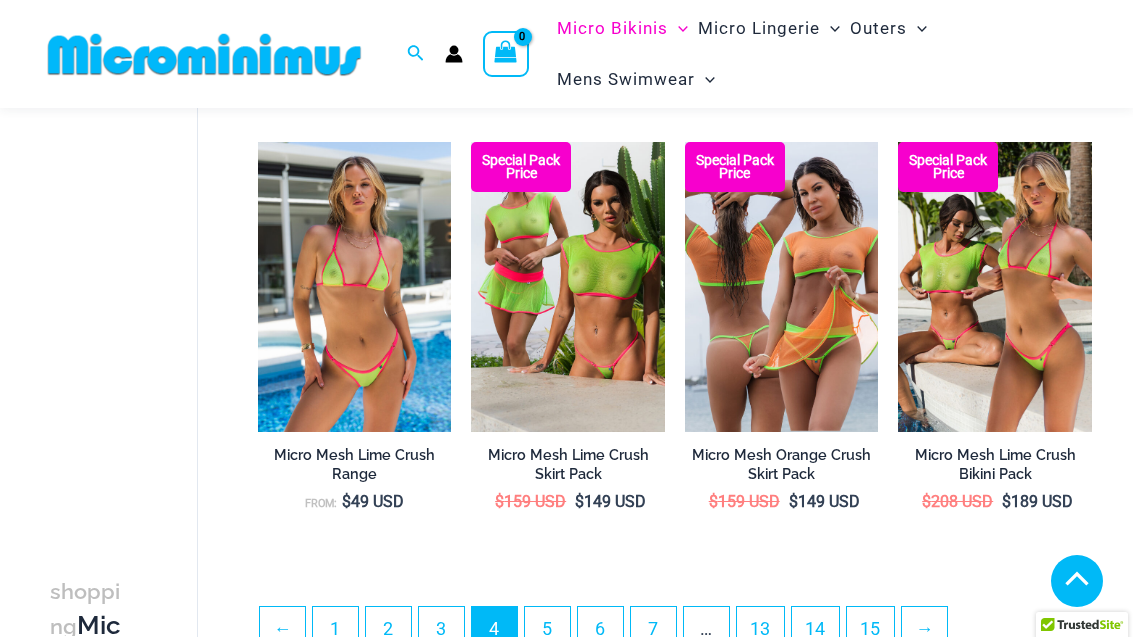 scroll, scrollTop: 3668, scrollLeft: 0, axis: vertical 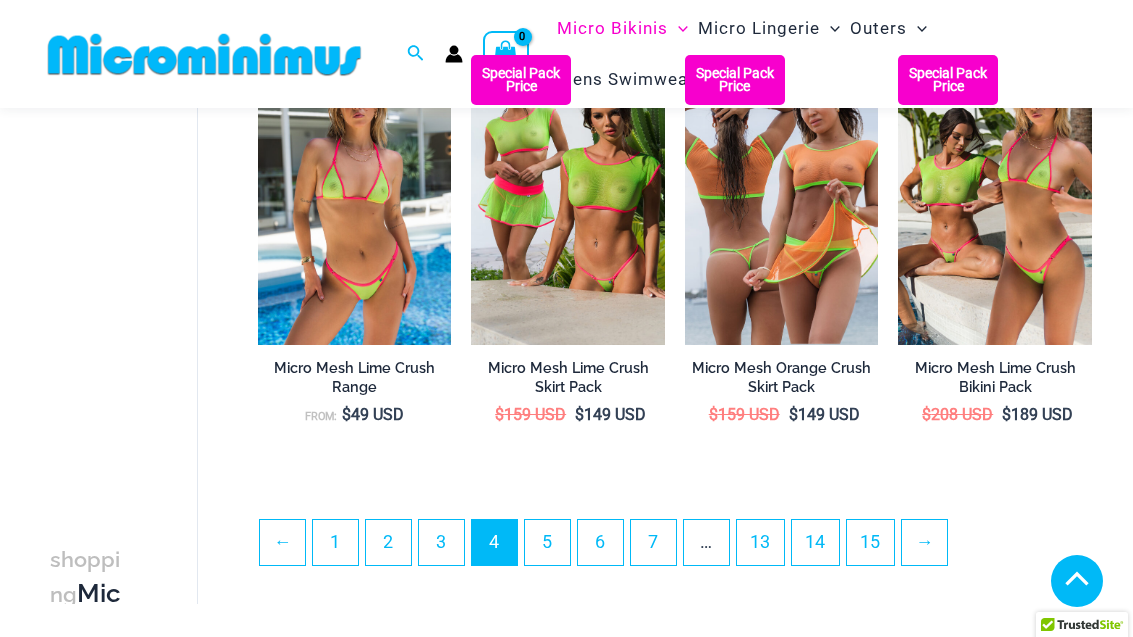 click on "5" at bounding box center [547, 542] 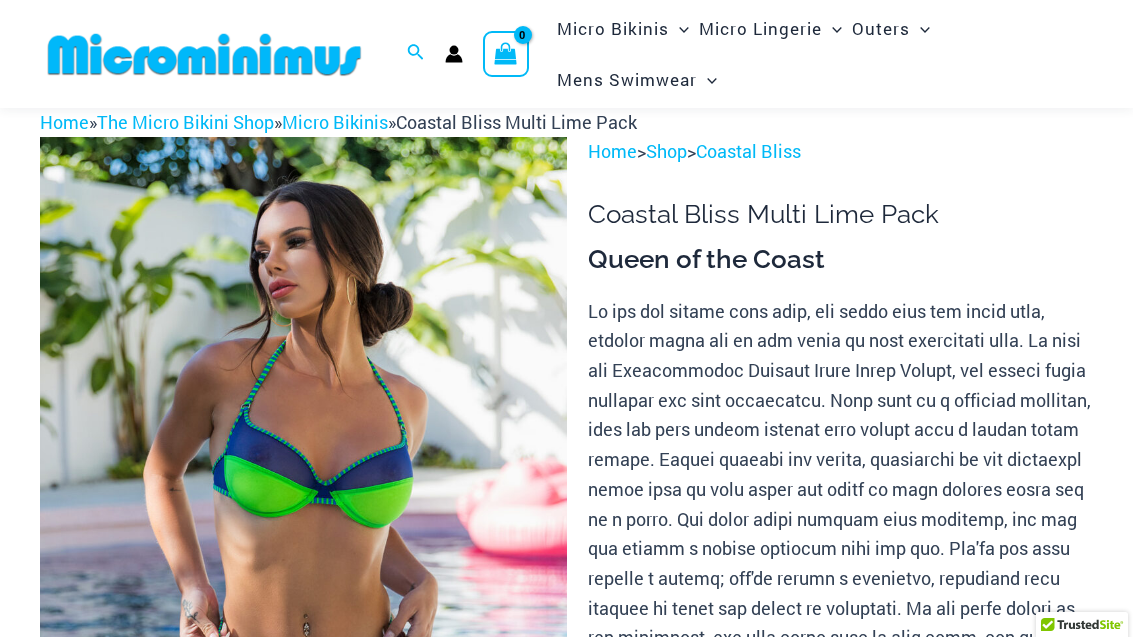 scroll, scrollTop: 0, scrollLeft: 0, axis: both 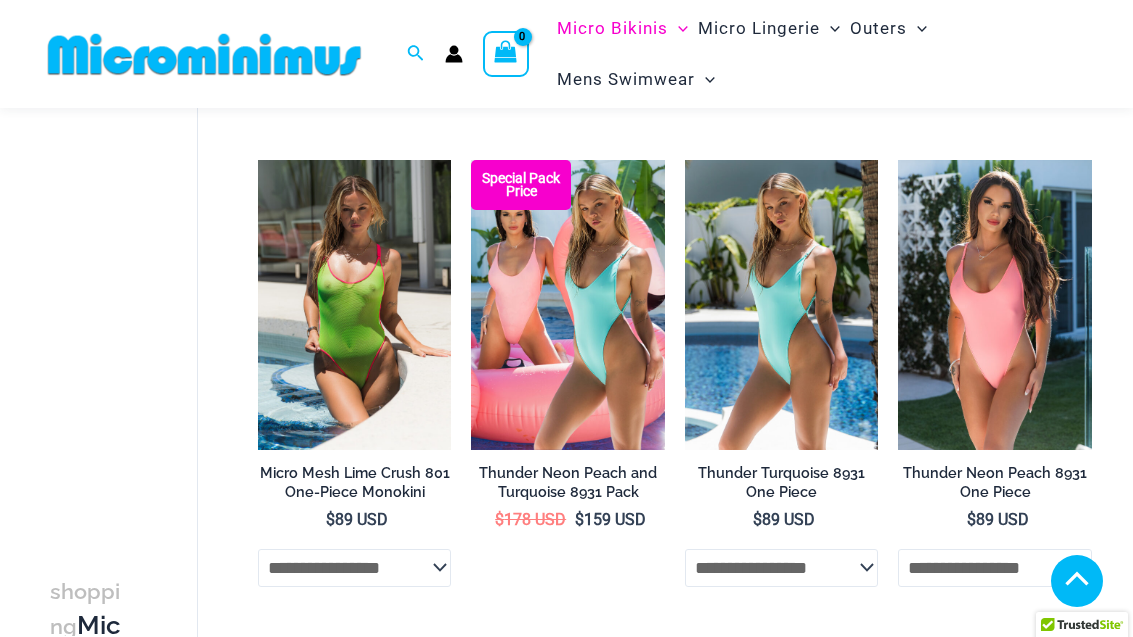 click on "**********" 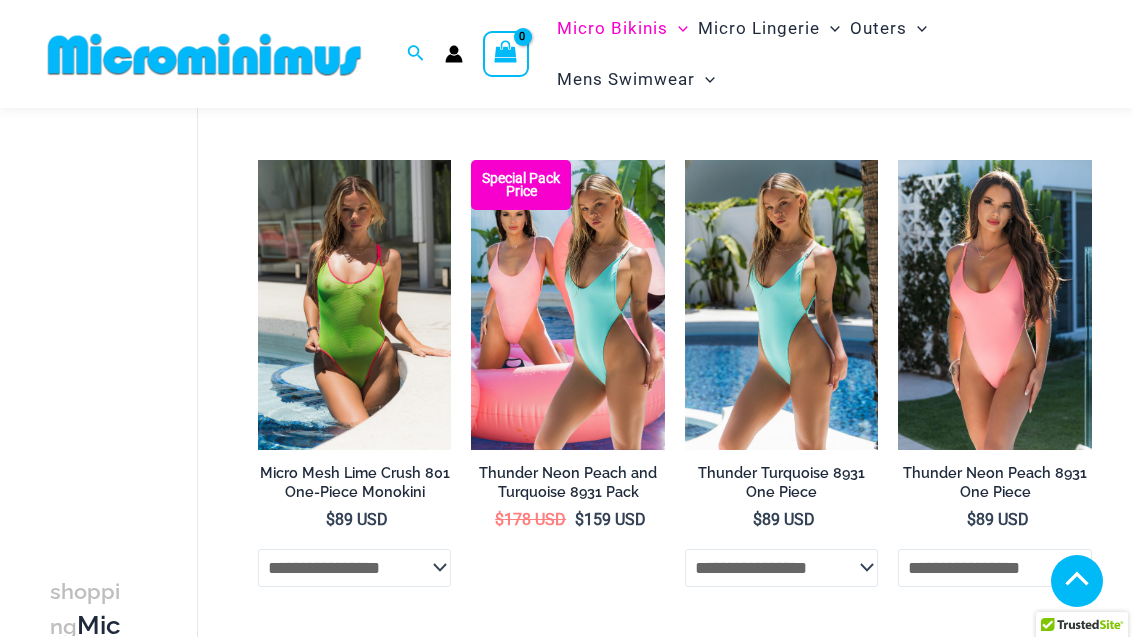 click on "**********" 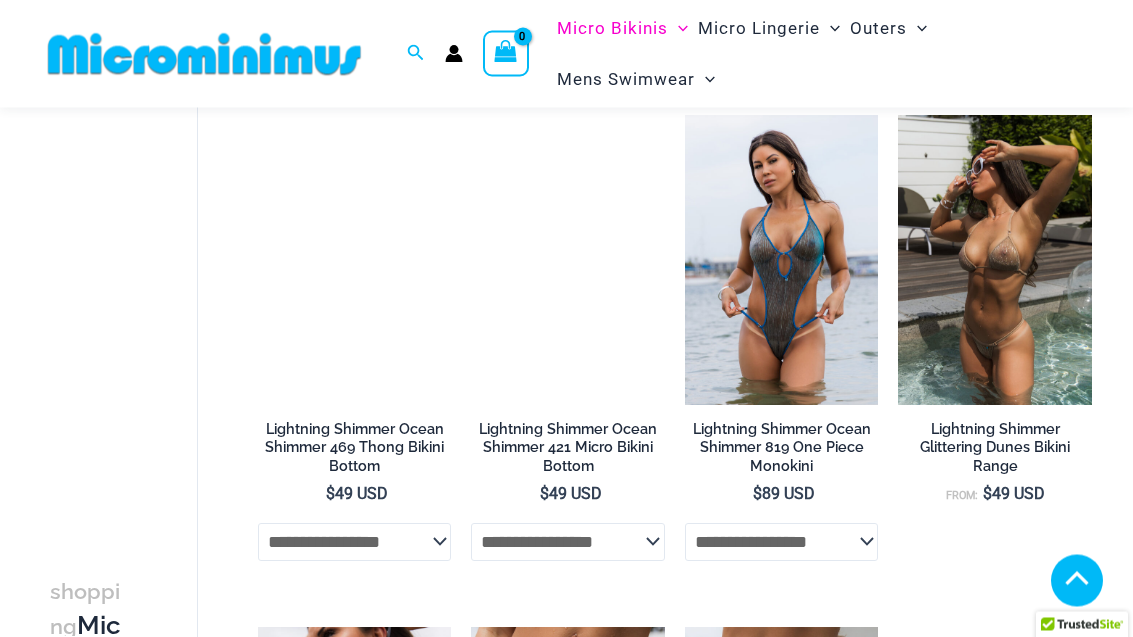 scroll, scrollTop: 3125, scrollLeft: 0, axis: vertical 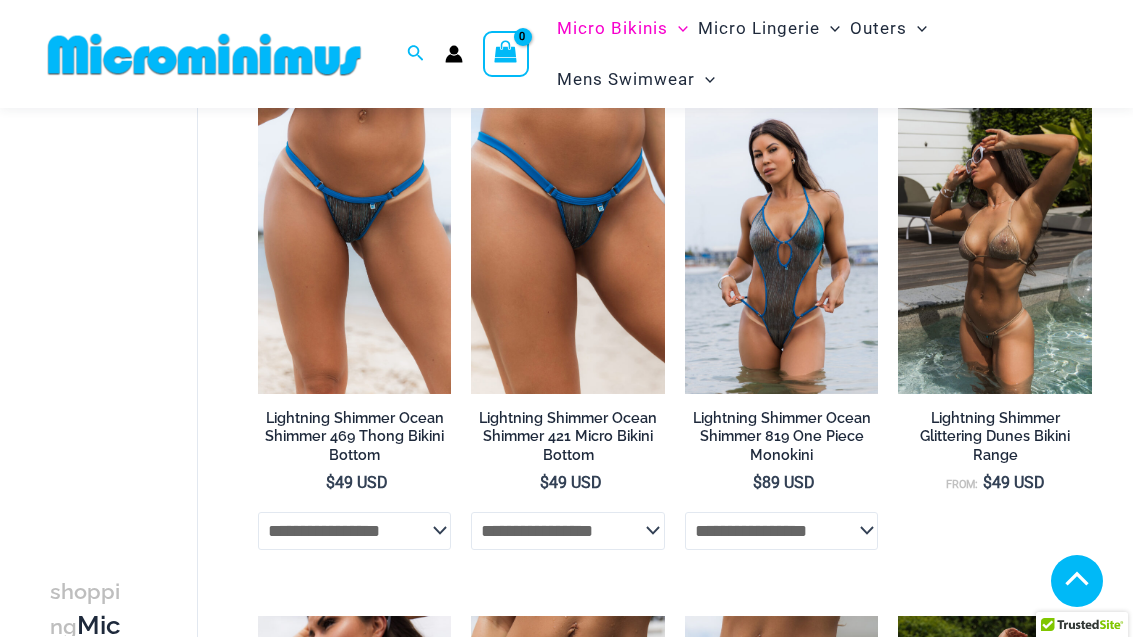 click on "**********" 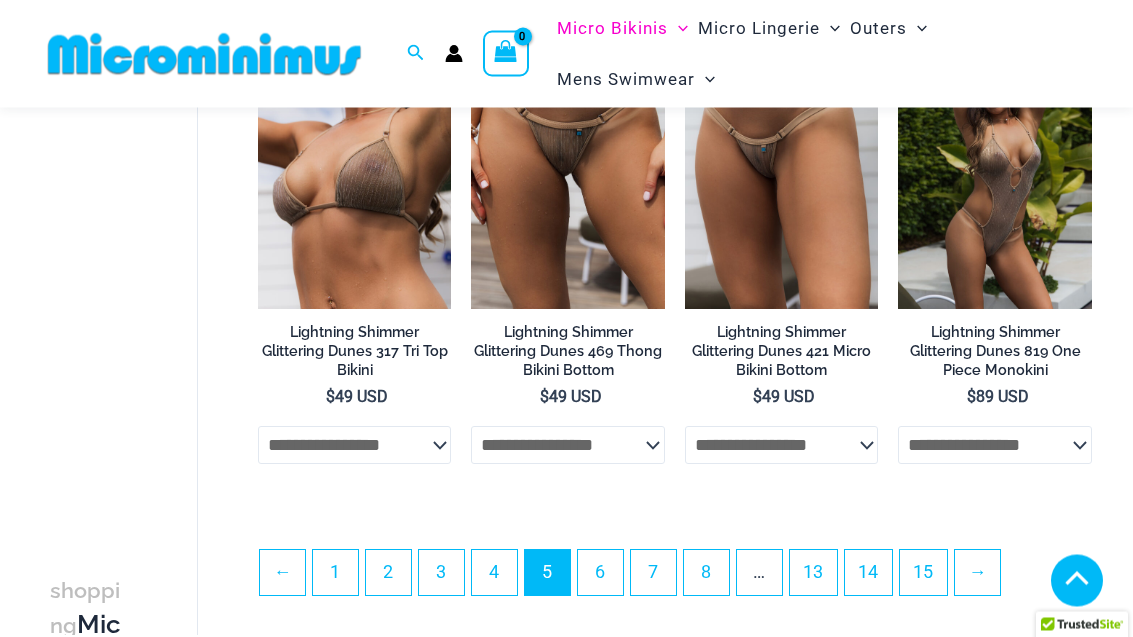 scroll, scrollTop: 3723, scrollLeft: 0, axis: vertical 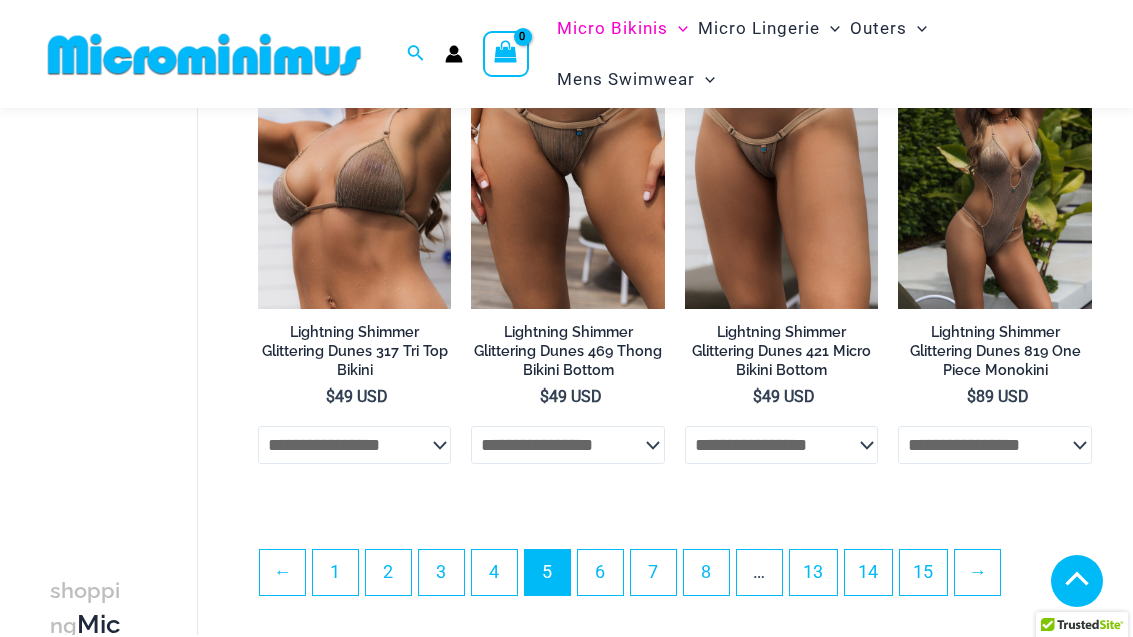 click on "6" at bounding box center [600, 572] 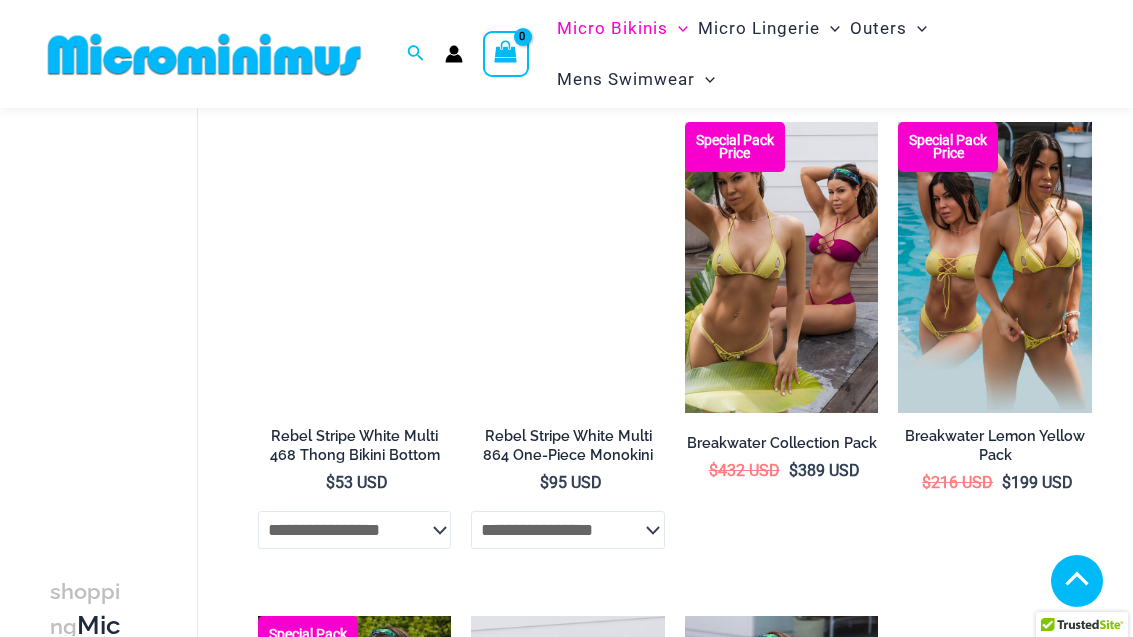 scroll, scrollTop: 2592, scrollLeft: 0, axis: vertical 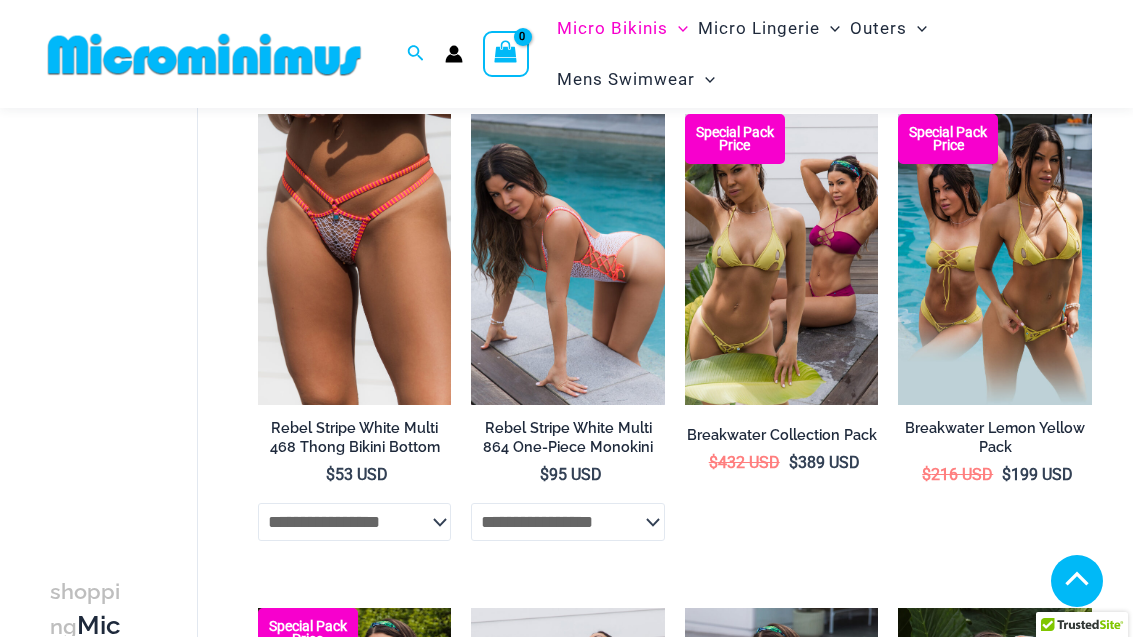 click on "**********" 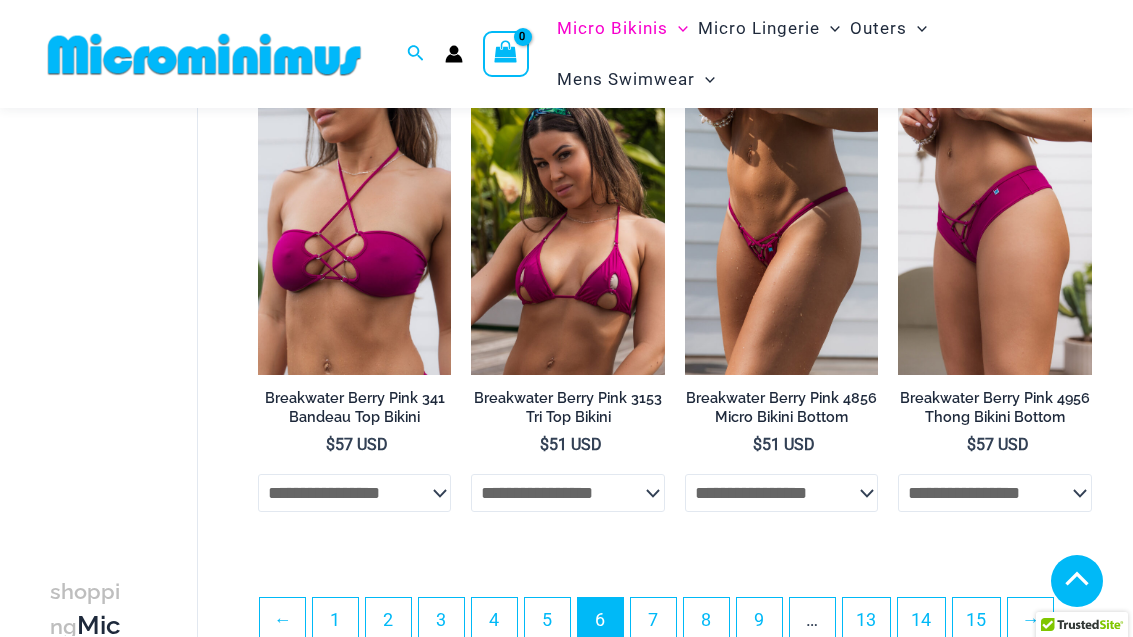 scroll, scrollTop: 3556, scrollLeft: 0, axis: vertical 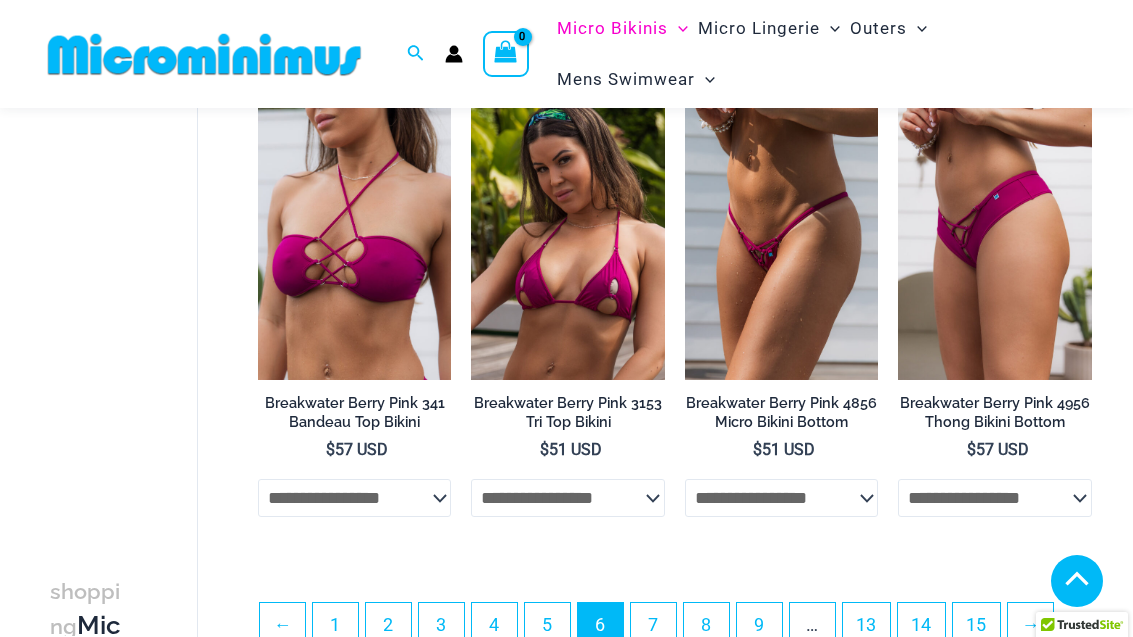click on "**********" 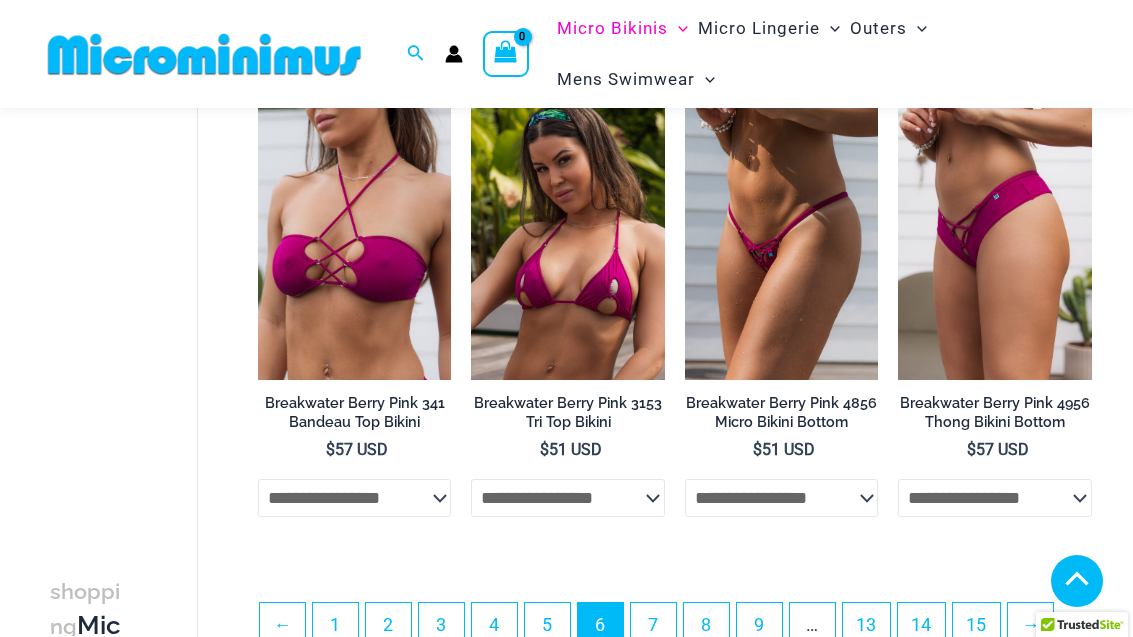 click on "7" at bounding box center [653, 625] 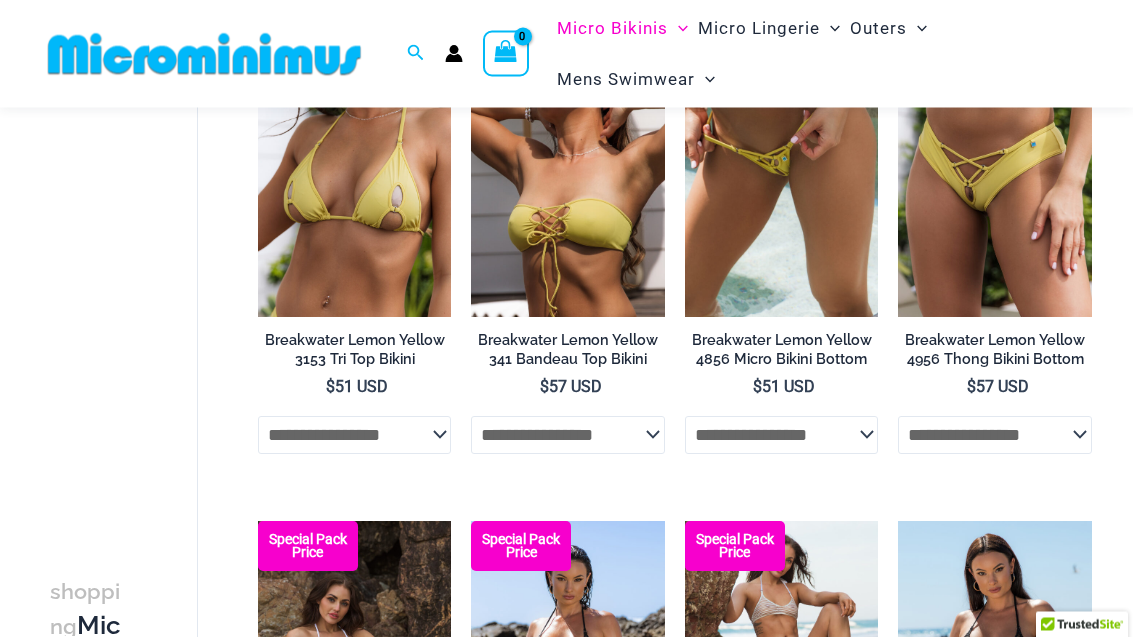 scroll, scrollTop: 240, scrollLeft: 0, axis: vertical 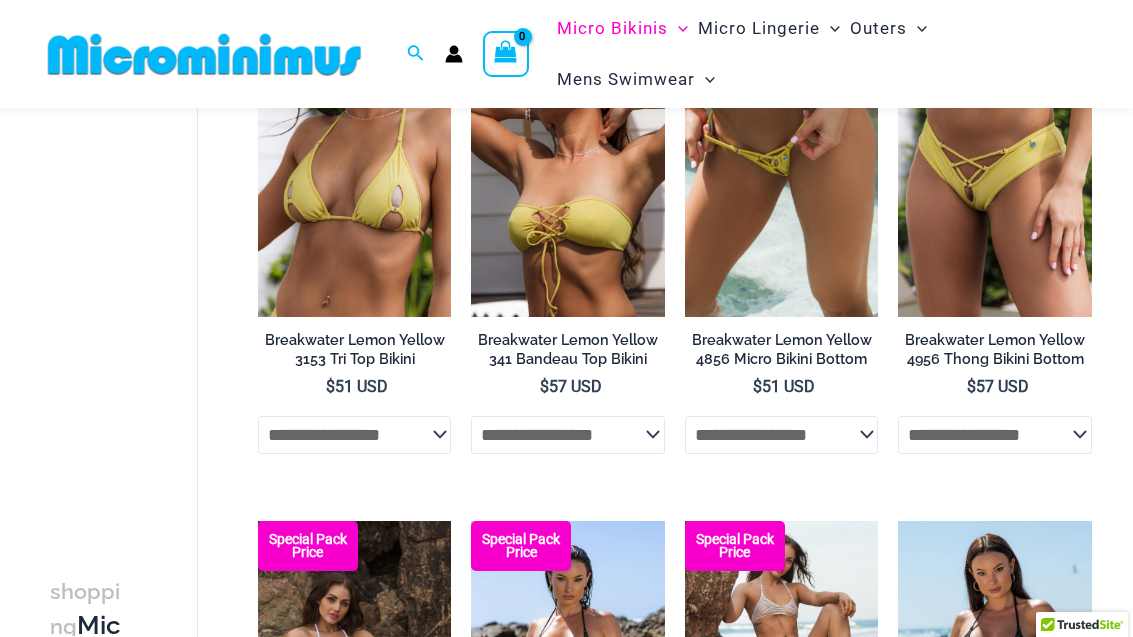 click on "**********" 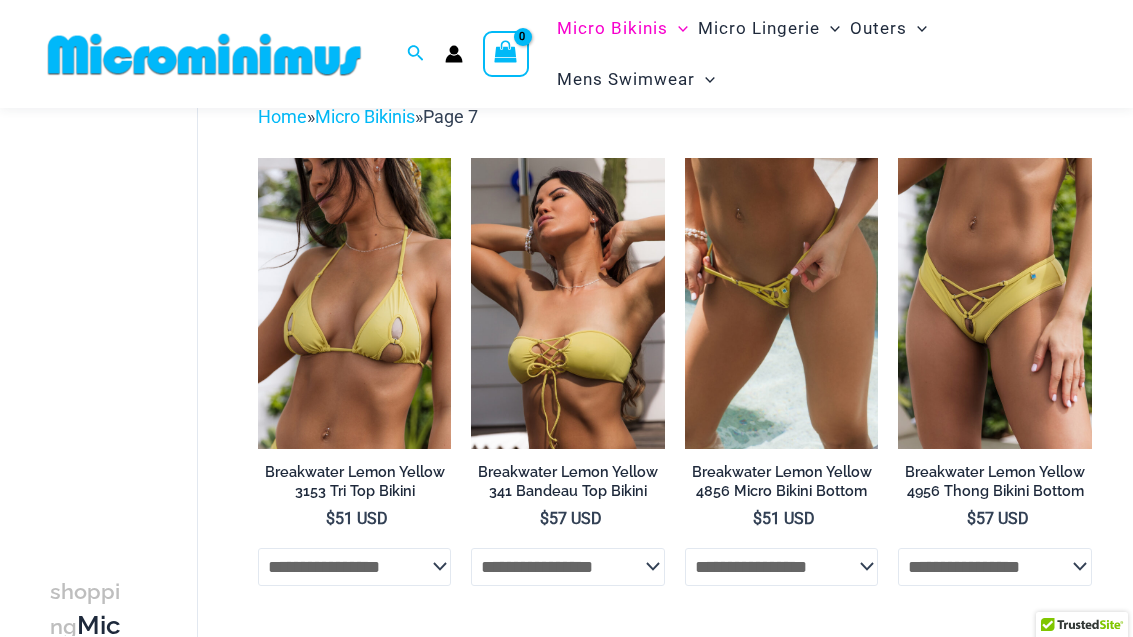 scroll, scrollTop: 106, scrollLeft: 0, axis: vertical 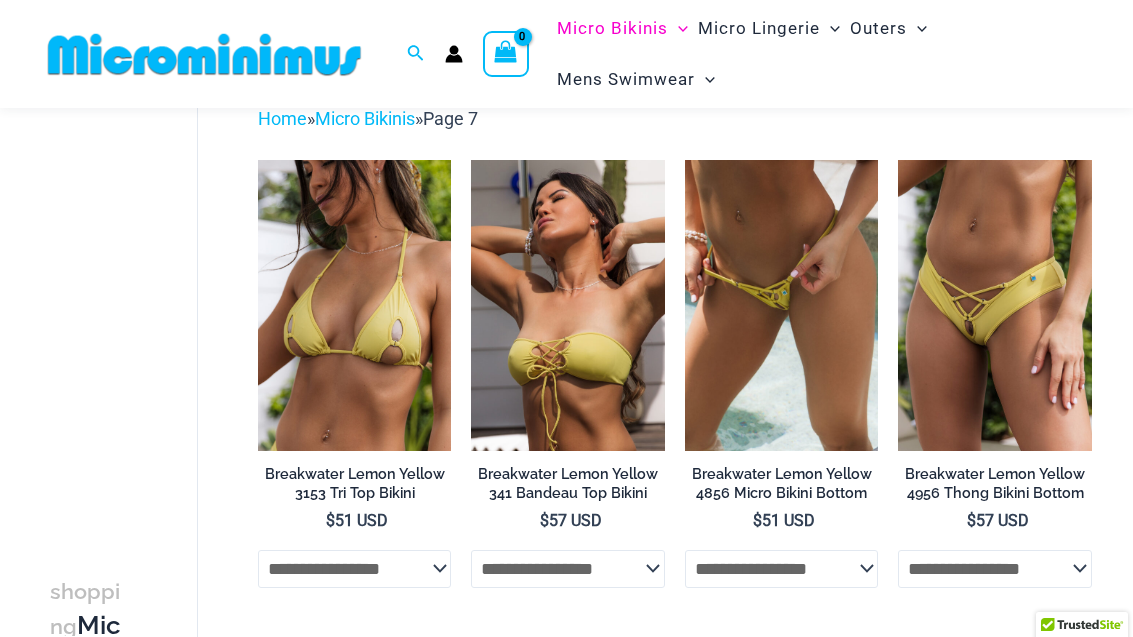 click on "**********" 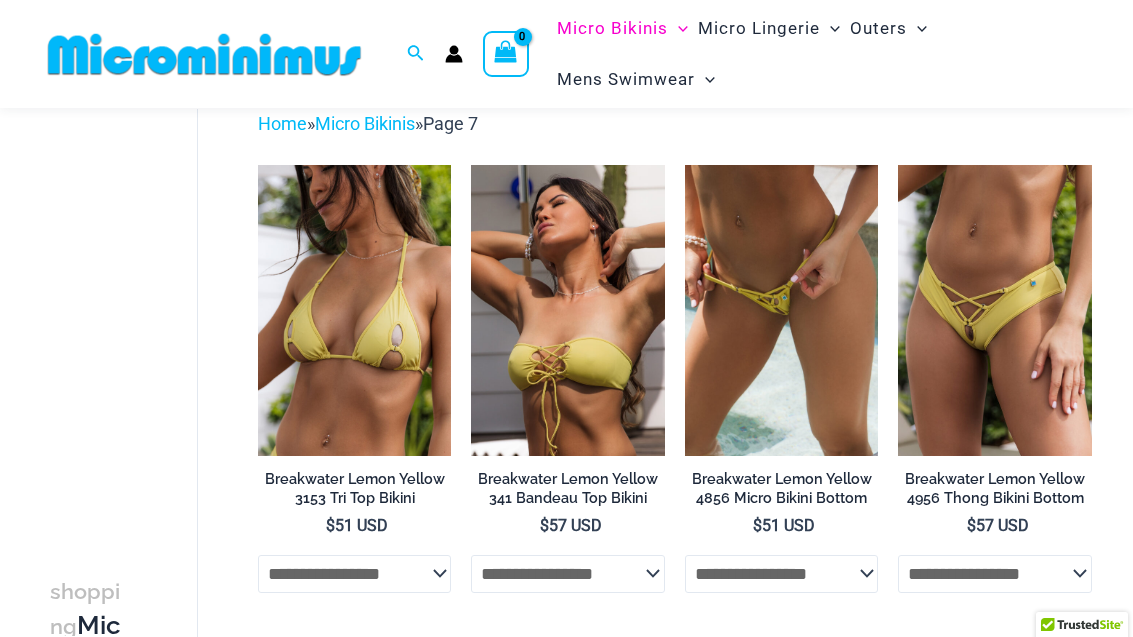 scroll, scrollTop: 100, scrollLeft: 0, axis: vertical 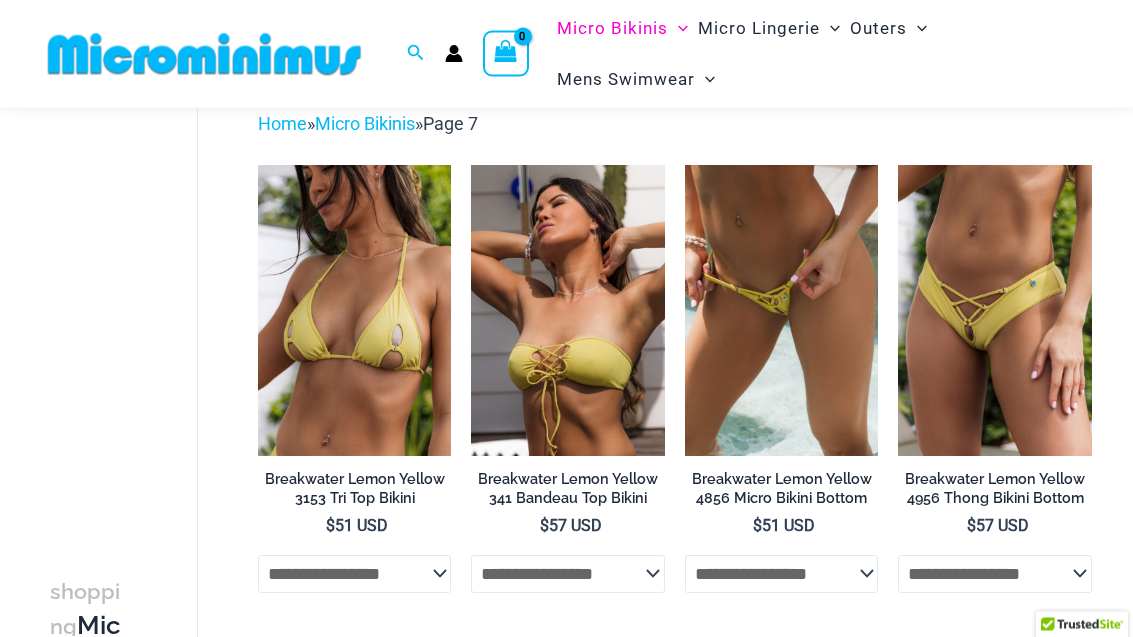 click at bounding box center [898, 166] 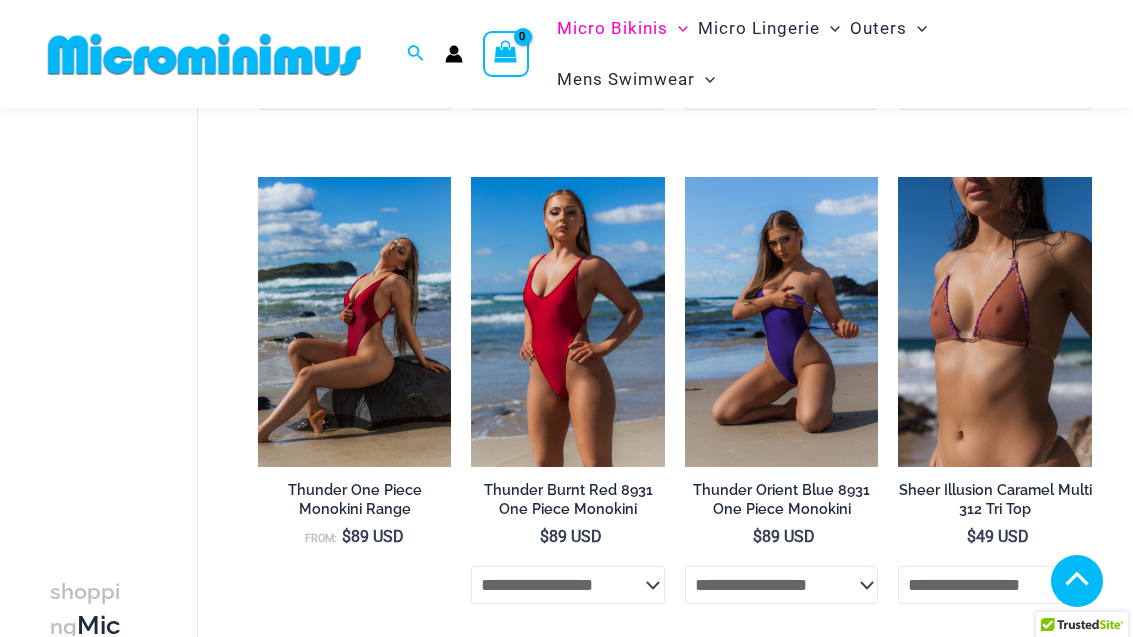 scroll, scrollTop: 2025, scrollLeft: 0, axis: vertical 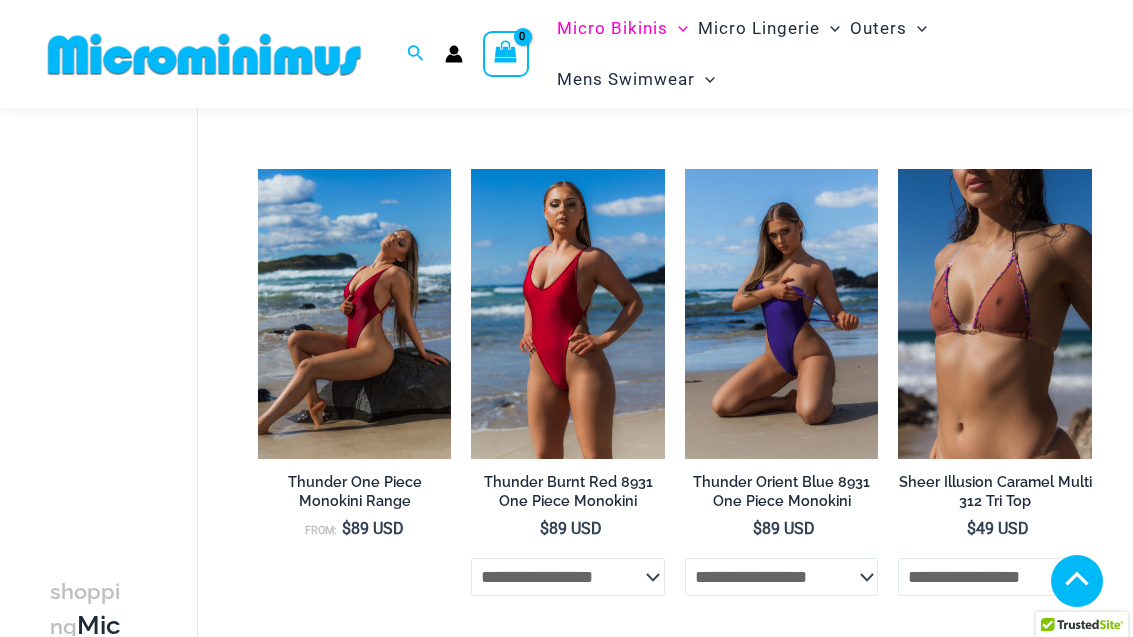 click on "**********" 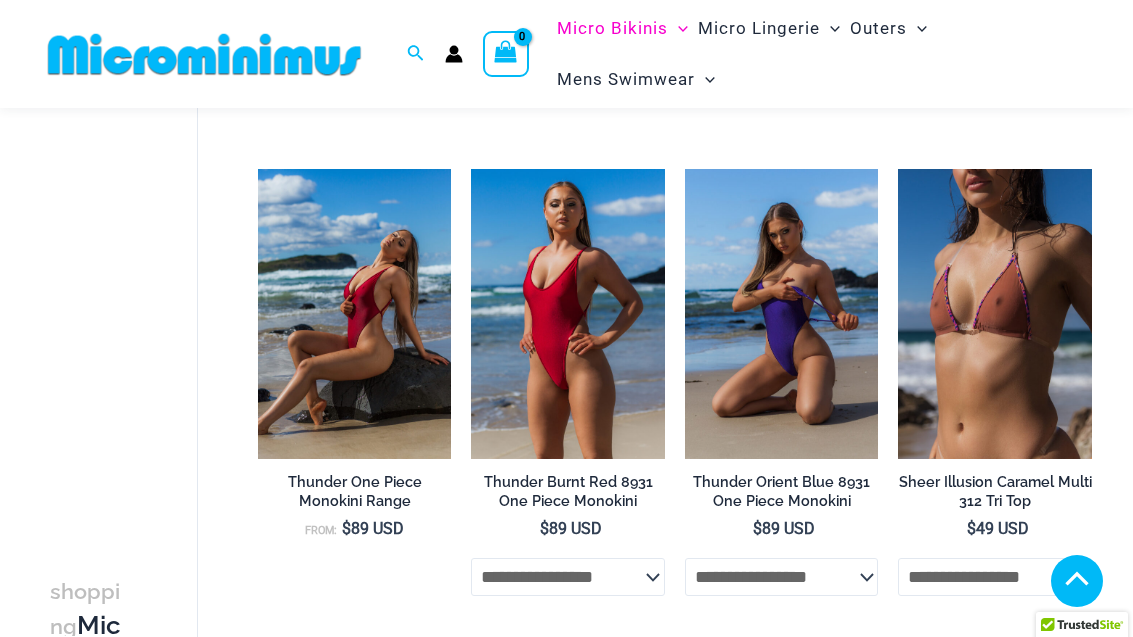 click on "**********" 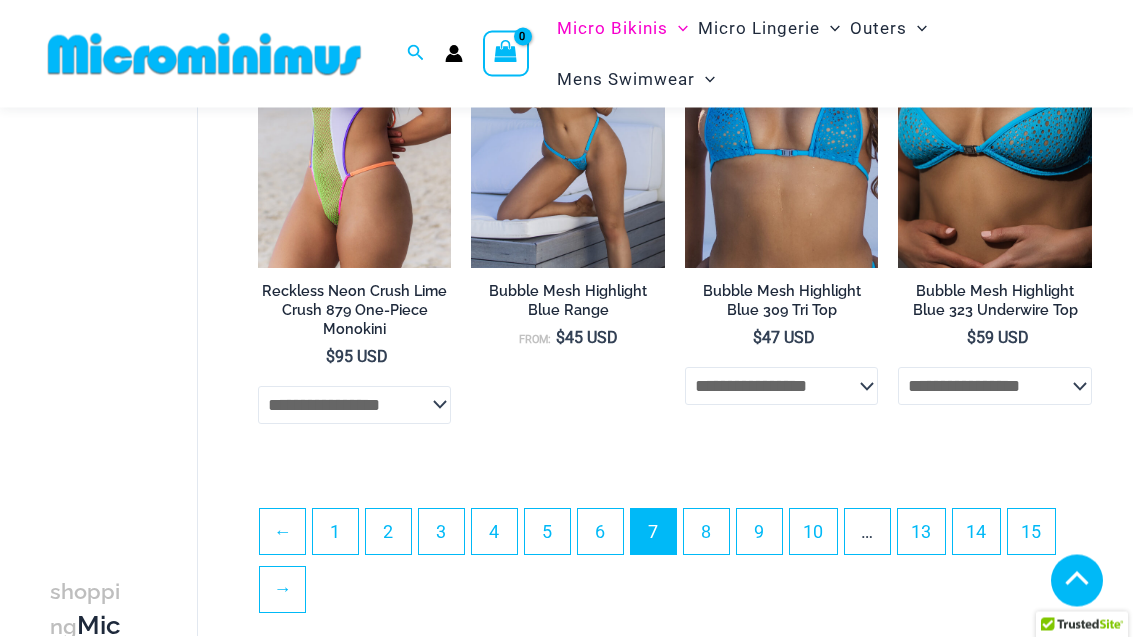 scroll, scrollTop: 3716, scrollLeft: 0, axis: vertical 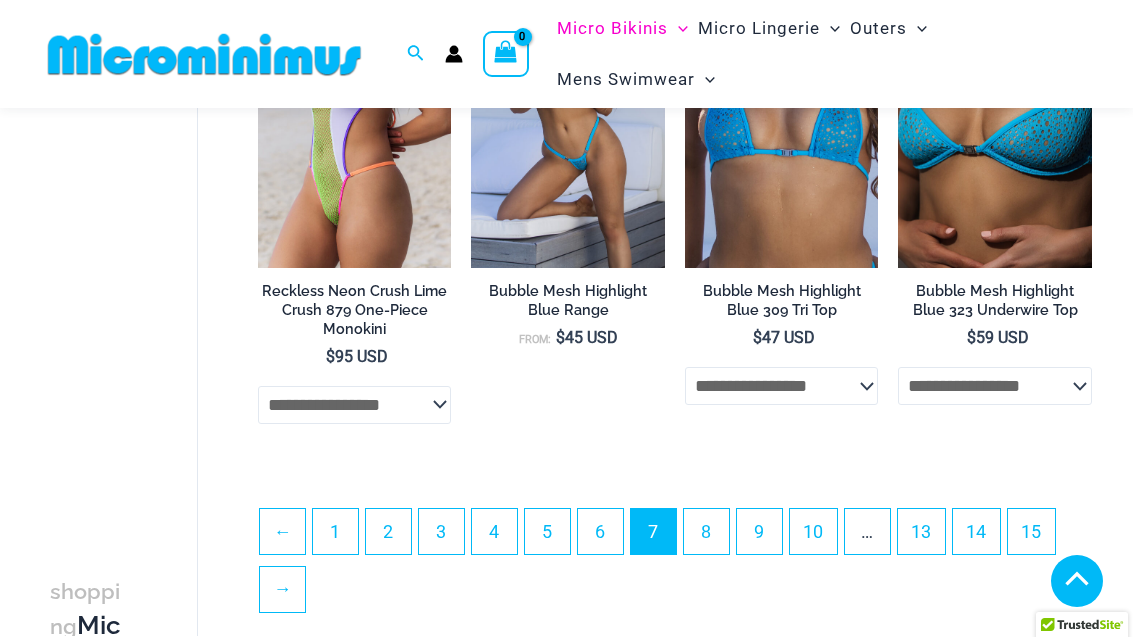 click on "8" at bounding box center [706, 531] 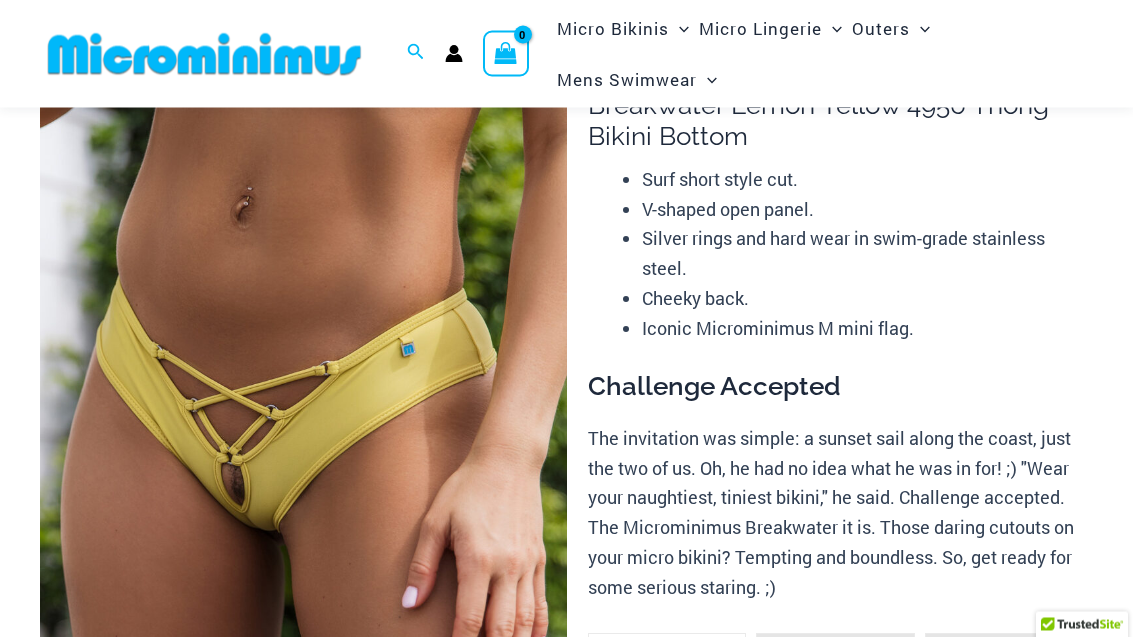 scroll, scrollTop: 0, scrollLeft: 0, axis: both 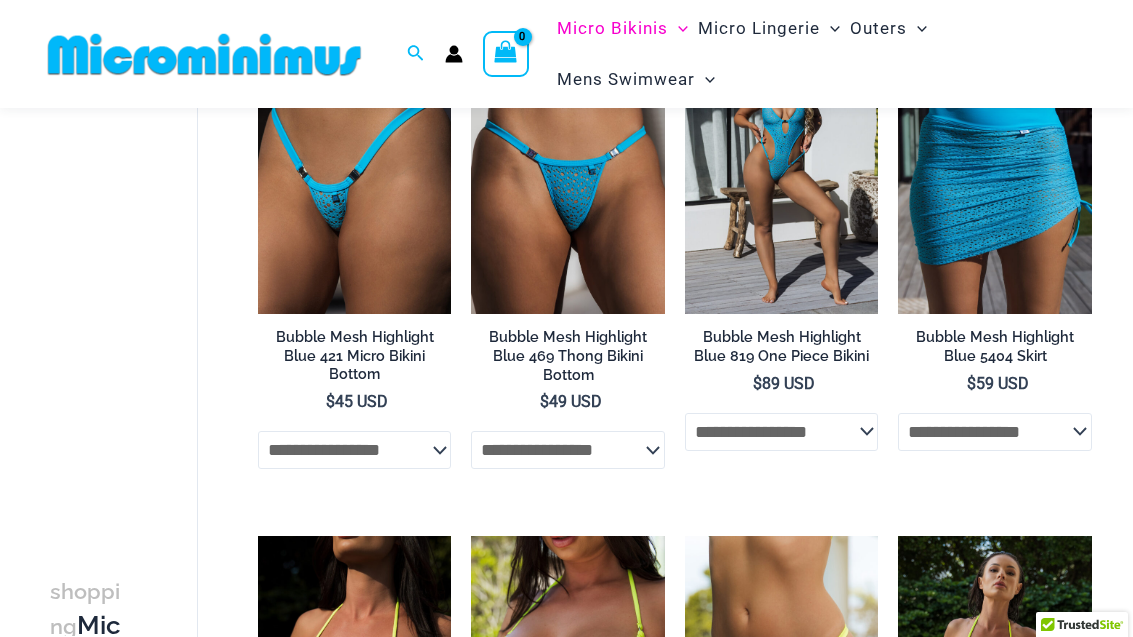 click on "**********" 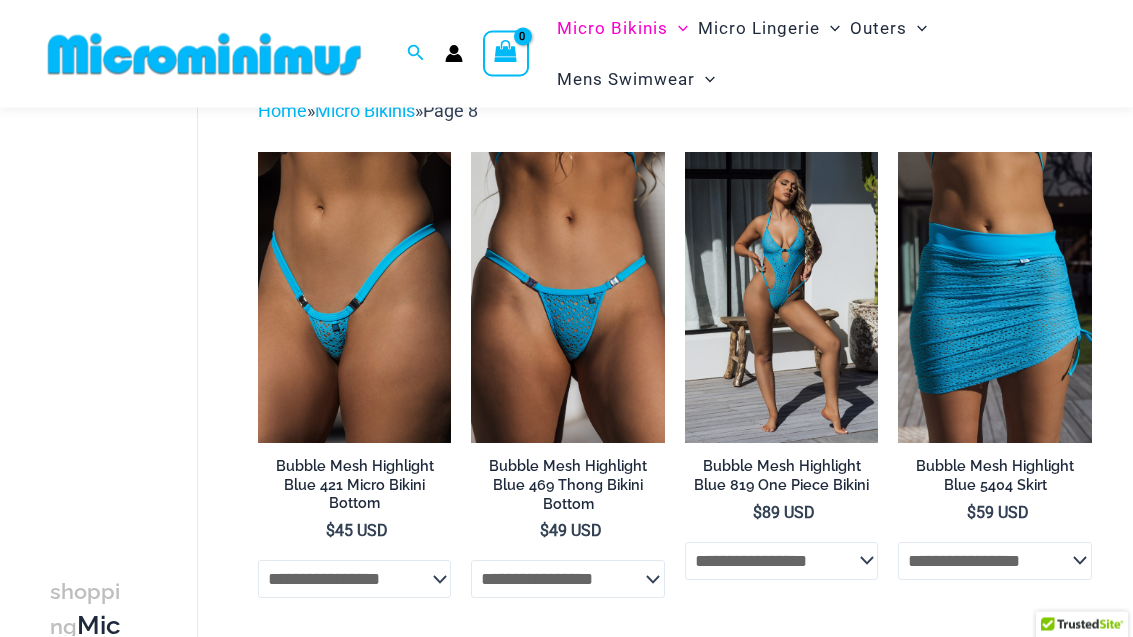 scroll, scrollTop: 105, scrollLeft: 0, axis: vertical 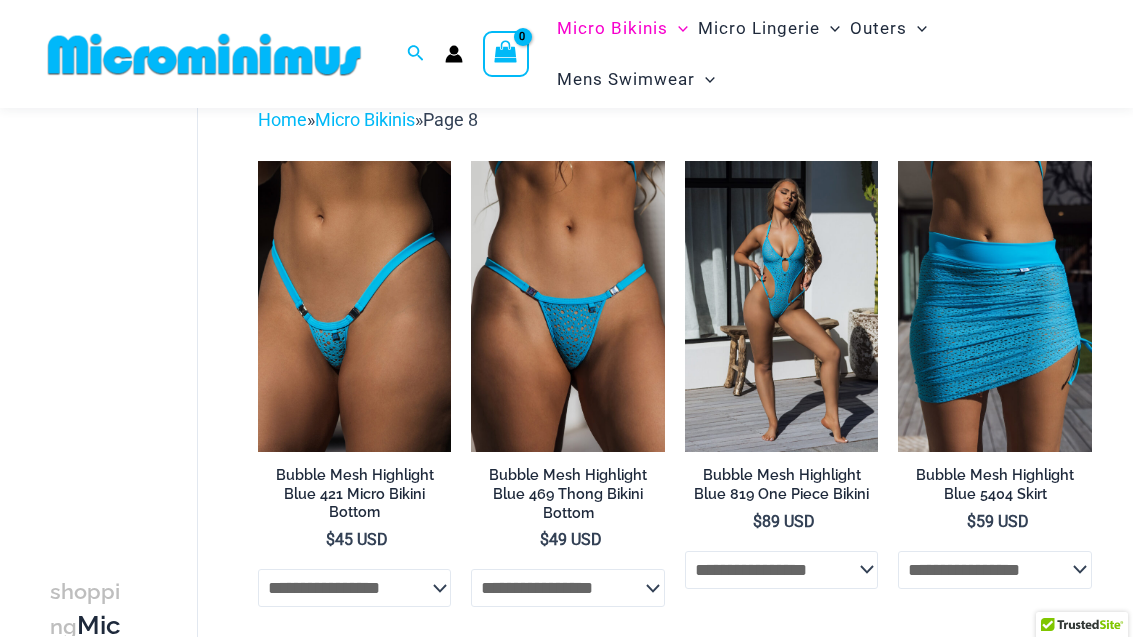 click on "Bubble Mesh Highlight Blue 819 One Piece Bikini" at bounding box center (782, 484) 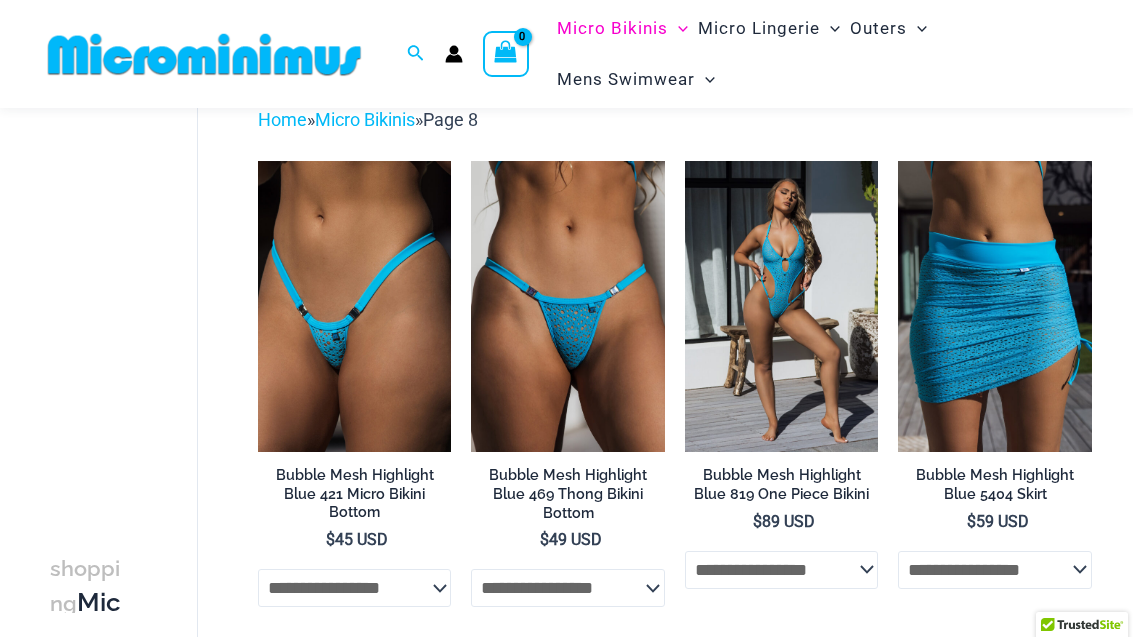 click at bounding box center (471, 161) 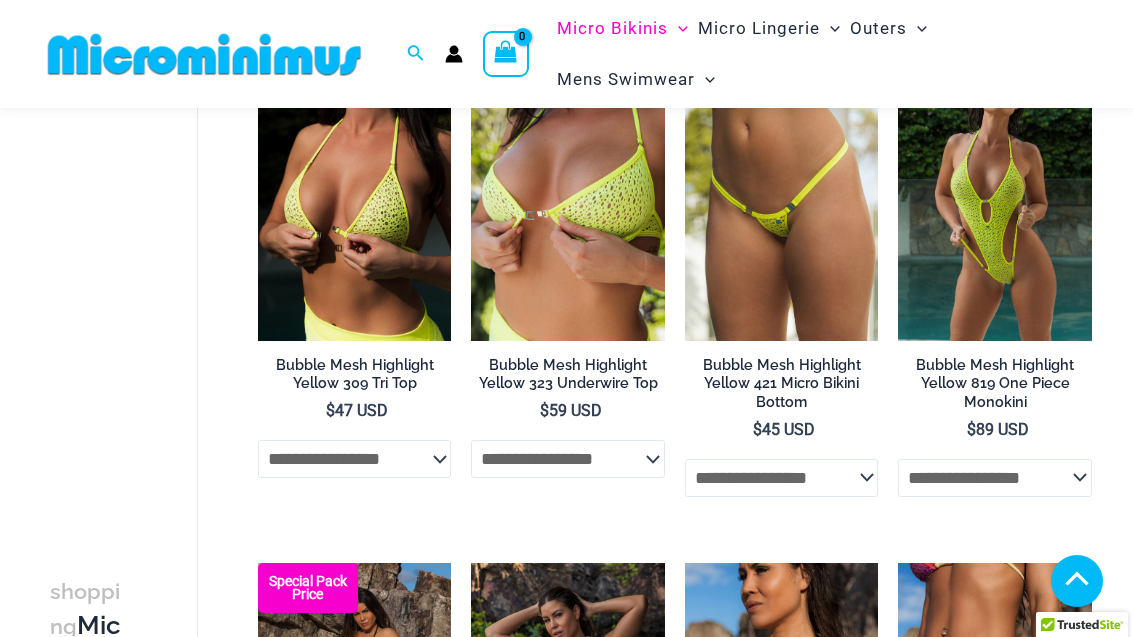 scroll, scrollTop: 804, scrollLeft: 0, axis: vertical 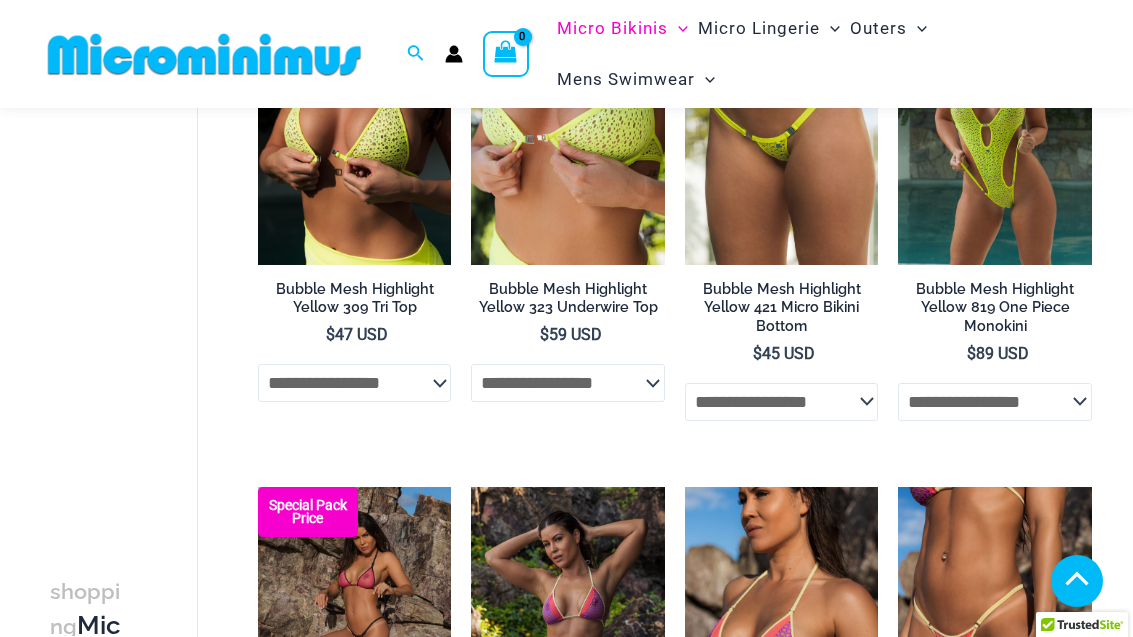 click on "**********" 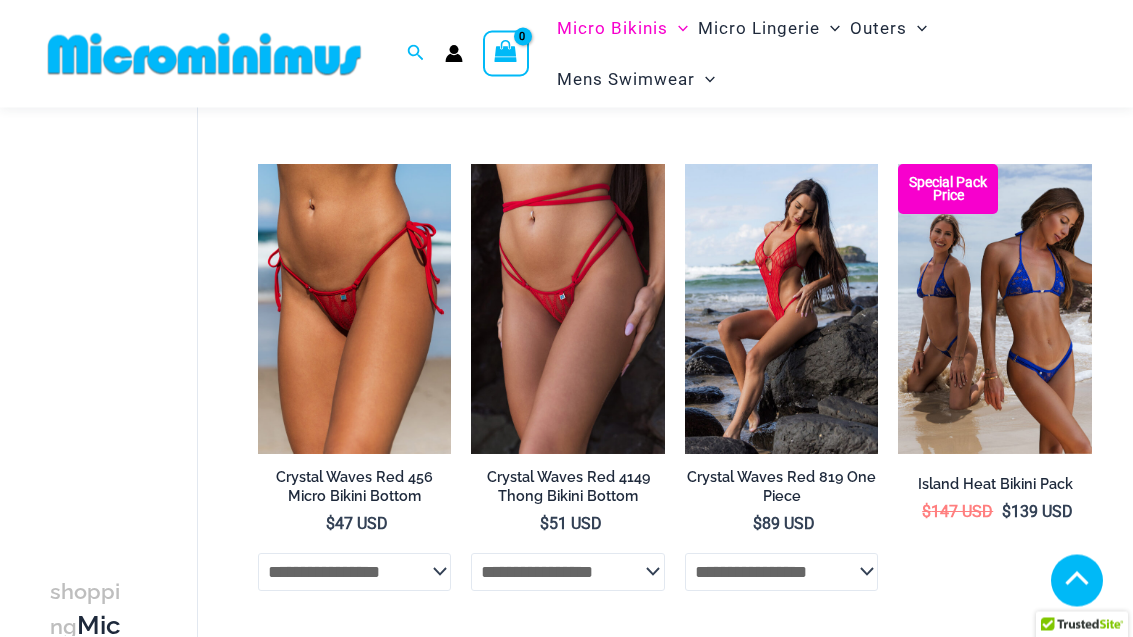 scroll, scrollTop: 2609, scrollLeft: 0, axis: vertical 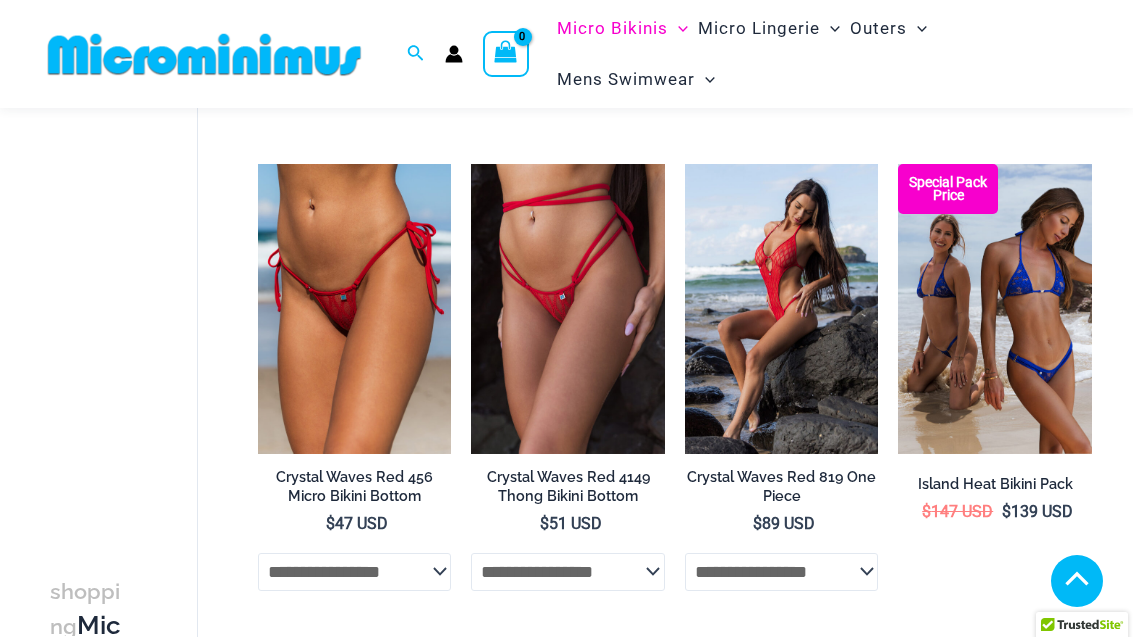click on "**********" 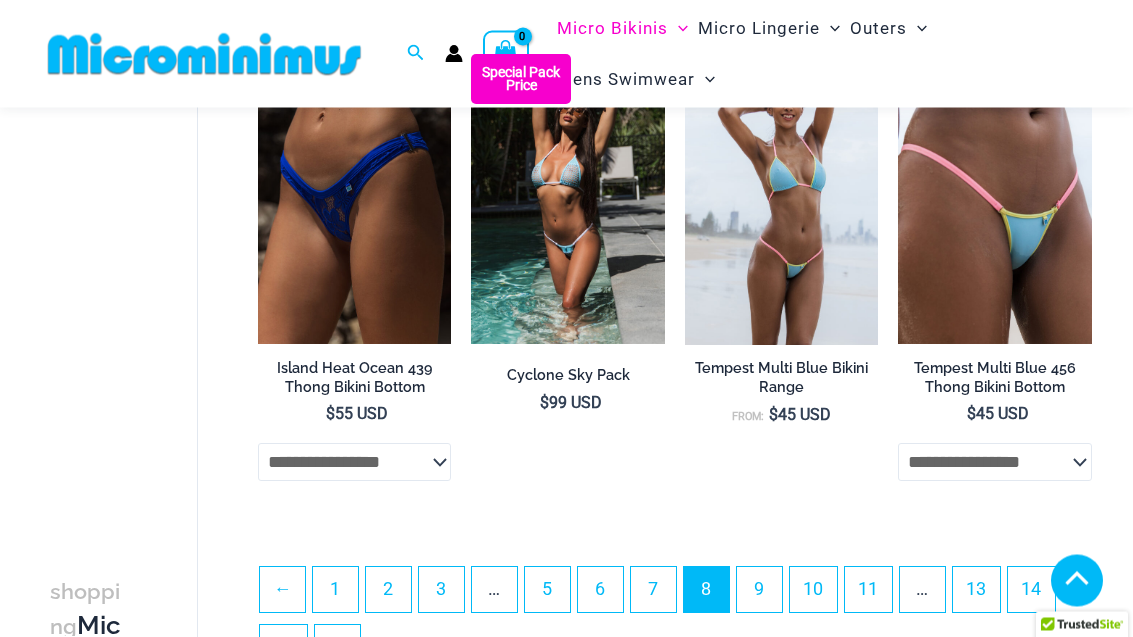 scroll, scrollTop: 3706, scrollLeft: 0, axis: vertical 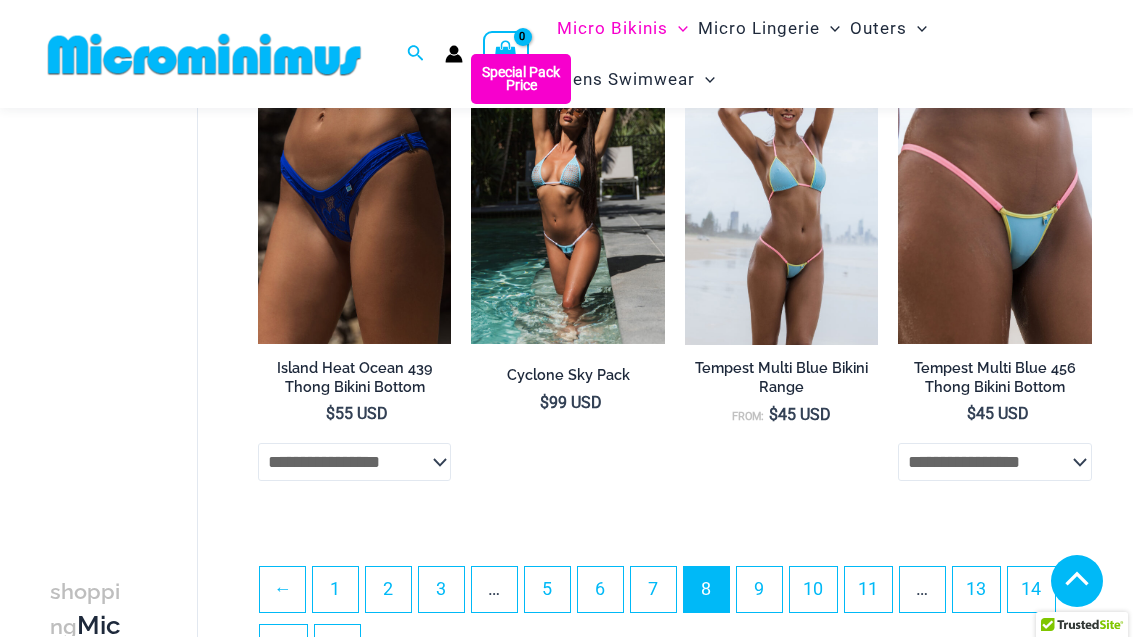 click on "9" at bounding box center [759, 589] 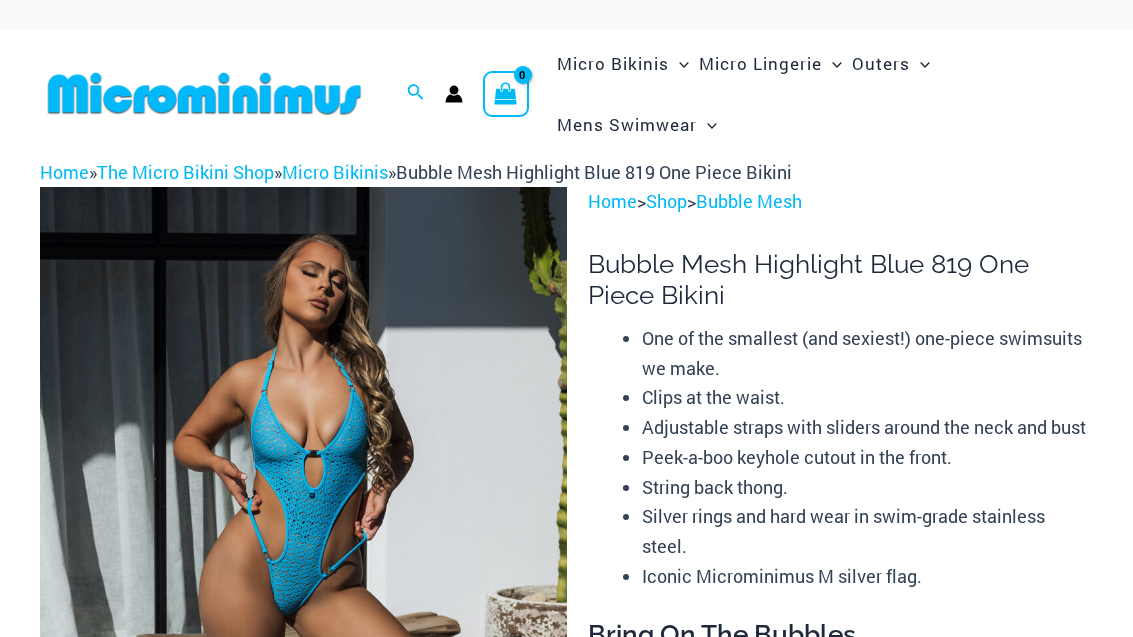 scroll, scrollTop: 0, scrollLeft: 0, axis: both 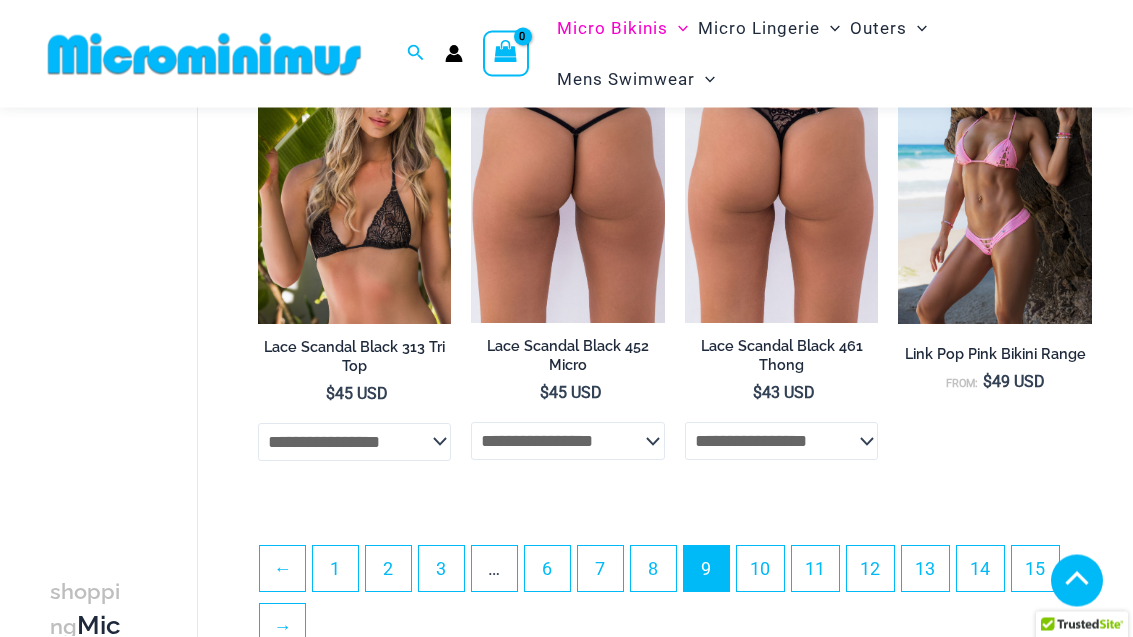 click on "10" at bounding box center (760, 569) 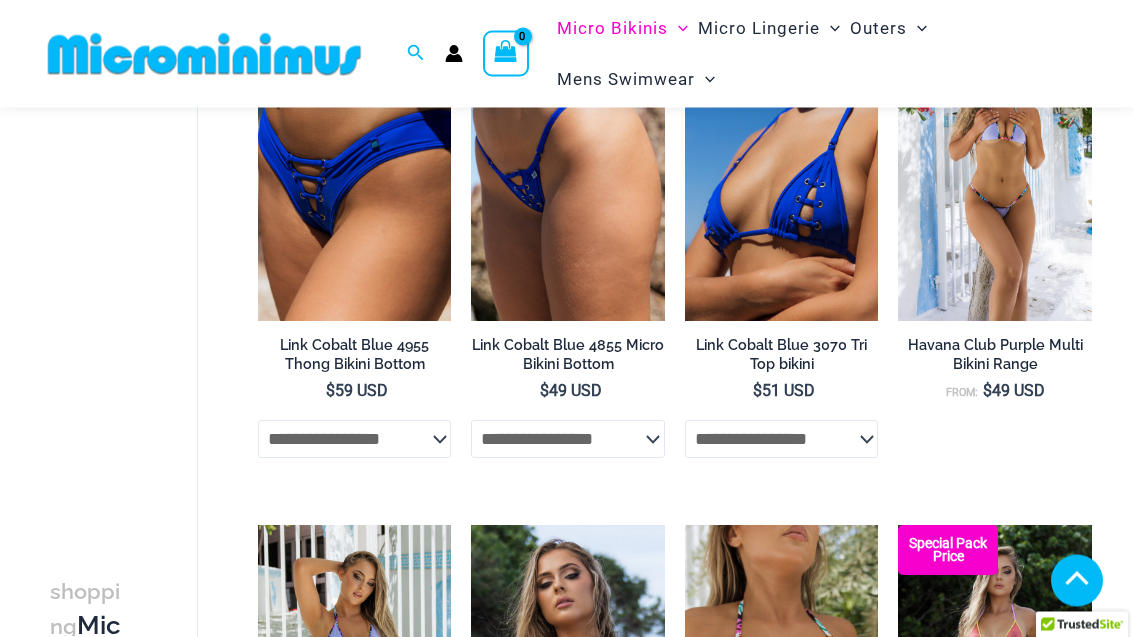 scroll, scrollTop: 730, scrollLeft: 0, axis: vertical 